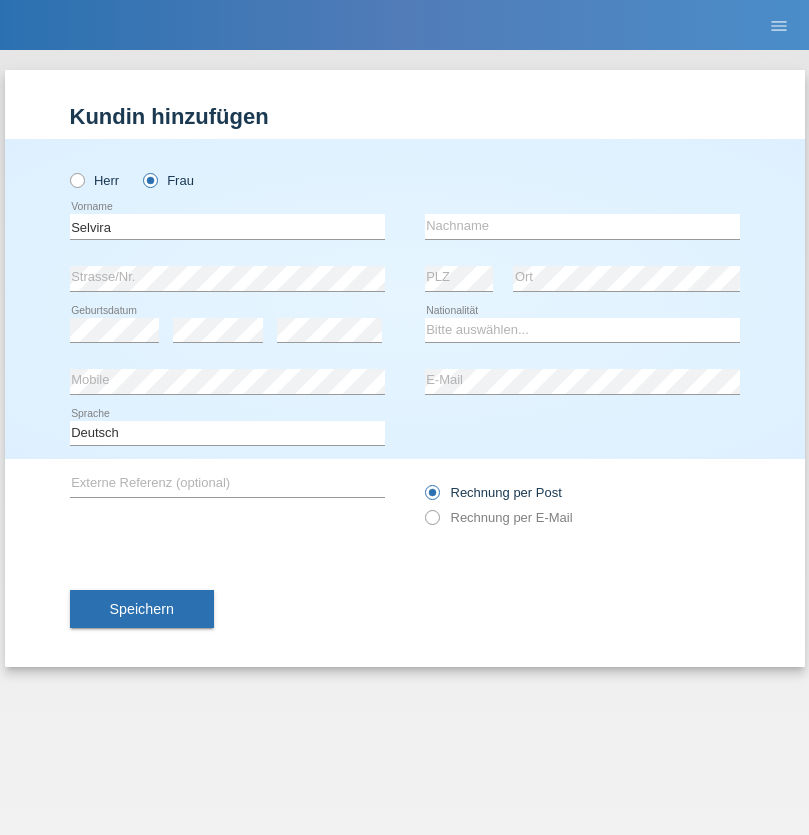scroll, scrollTop: 0, scrollLeft: 0, axis: both 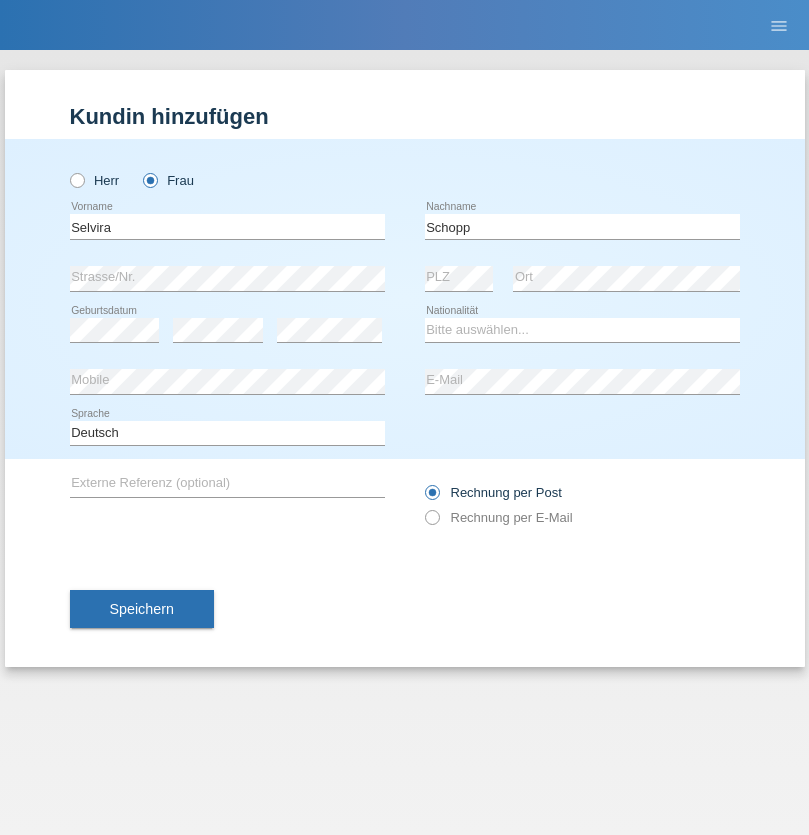 type on "Schopp" 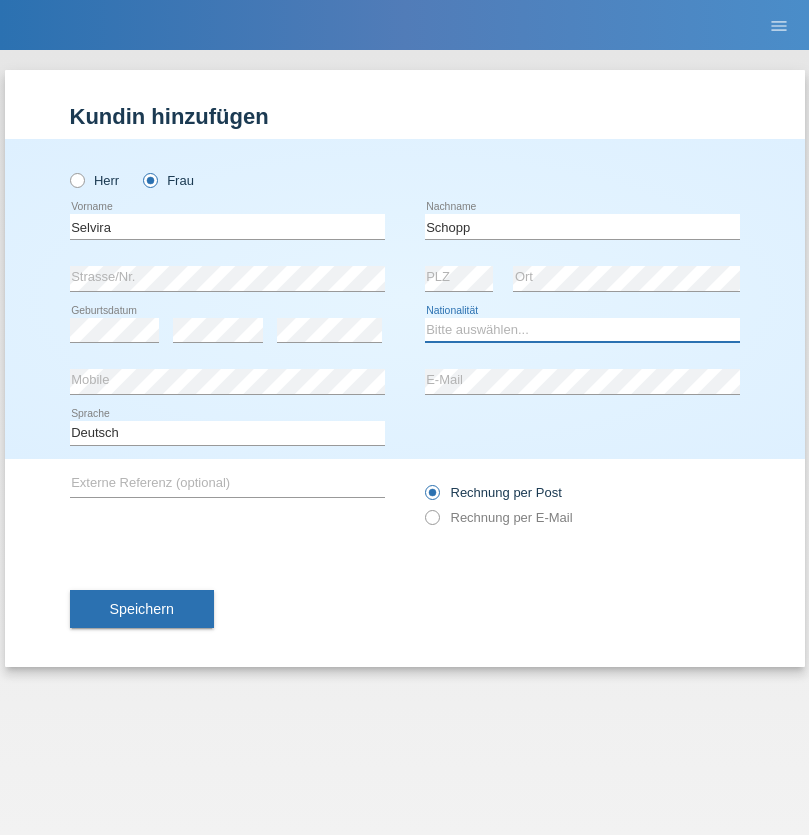 select on "CH" 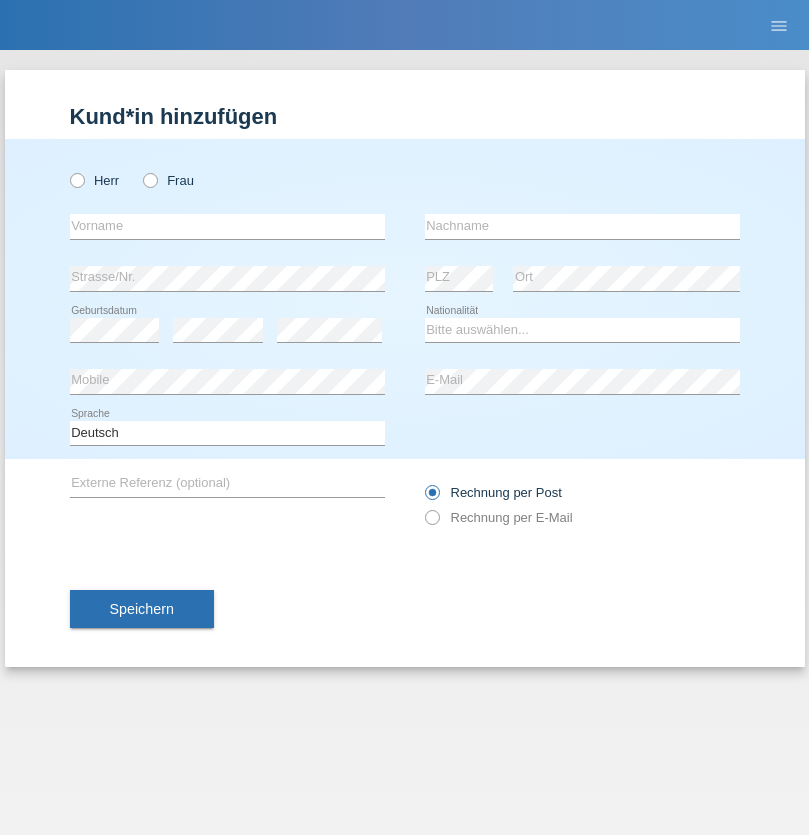 scroll, scrollTop: 0, scrollLeft: 0, axis: both 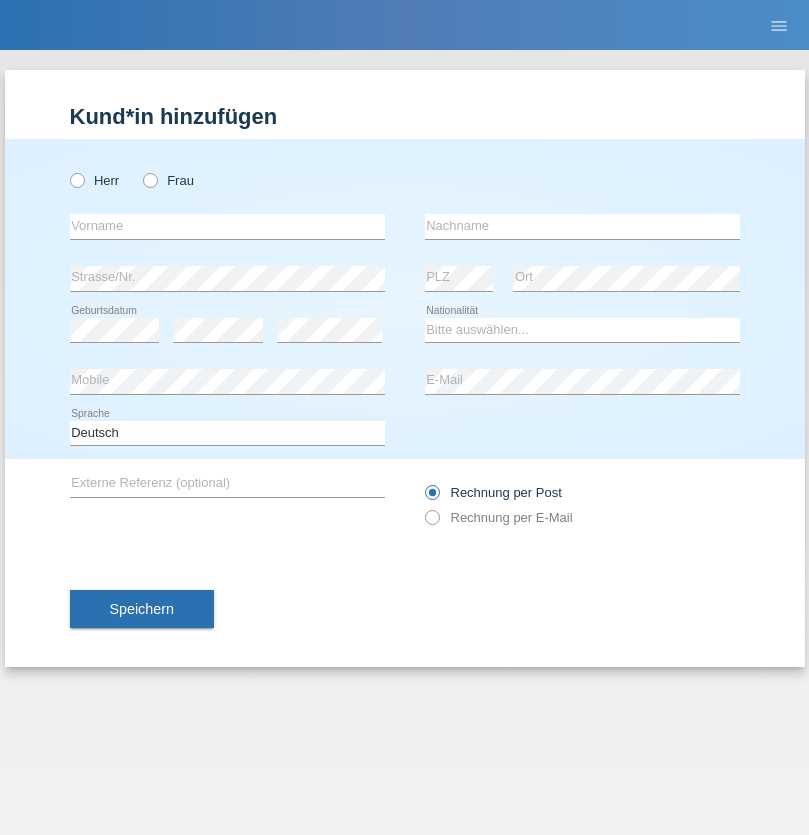radio on "true" 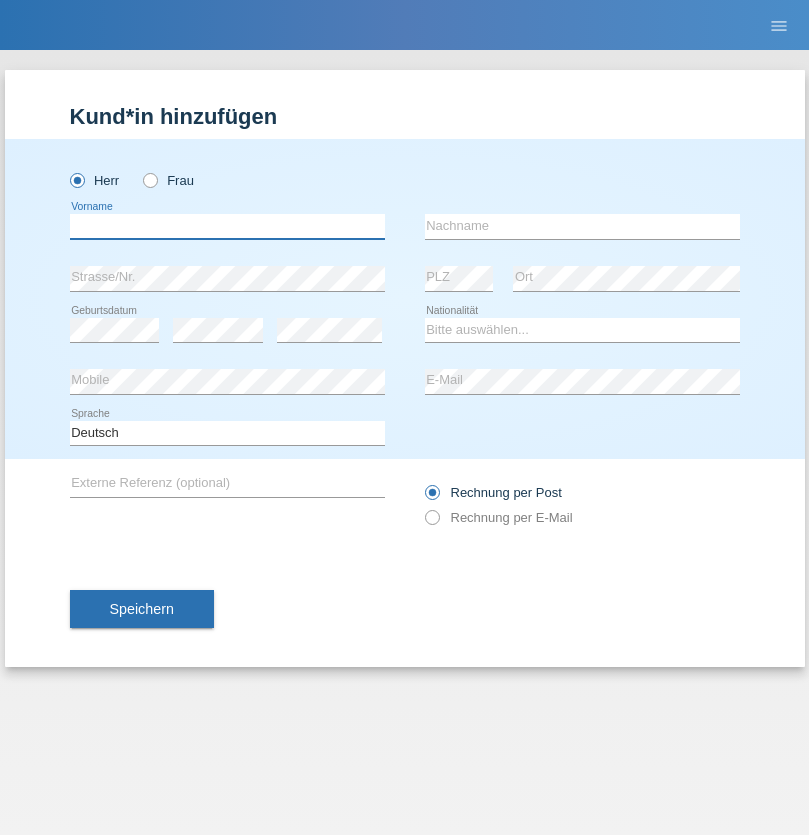 click at bounding box center (227, 226) 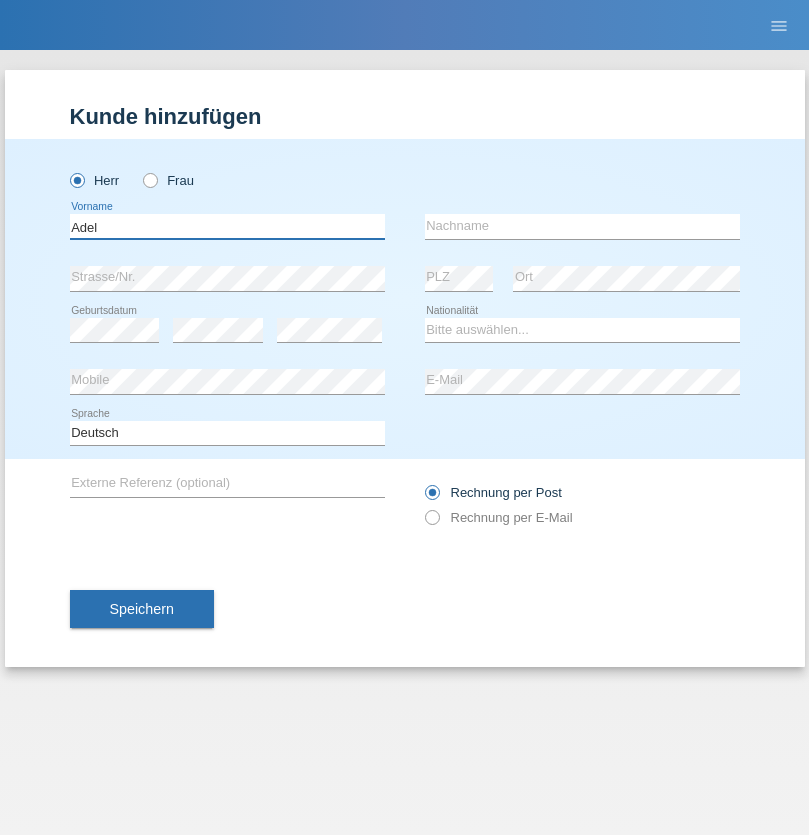 type on "Adel" 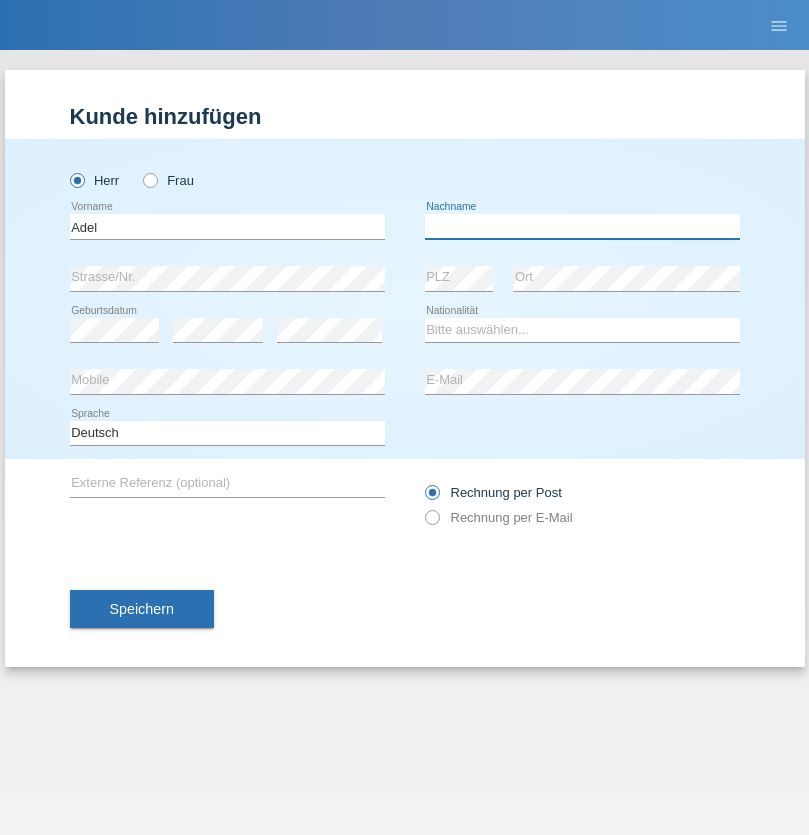 click at bounding box center (582, 226) 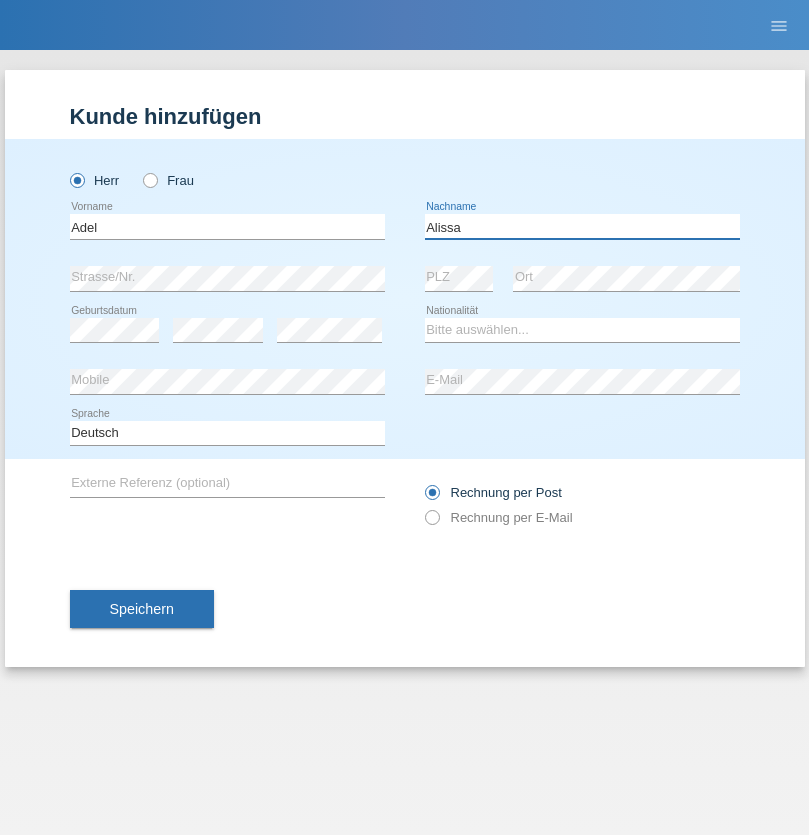 type on "Alissa" 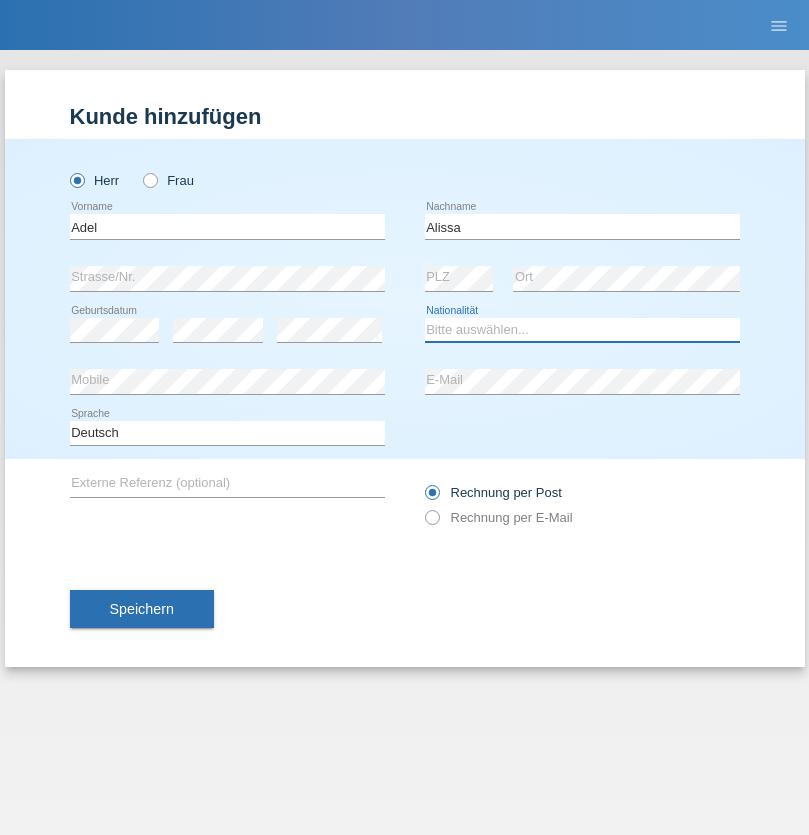 select on "SY" 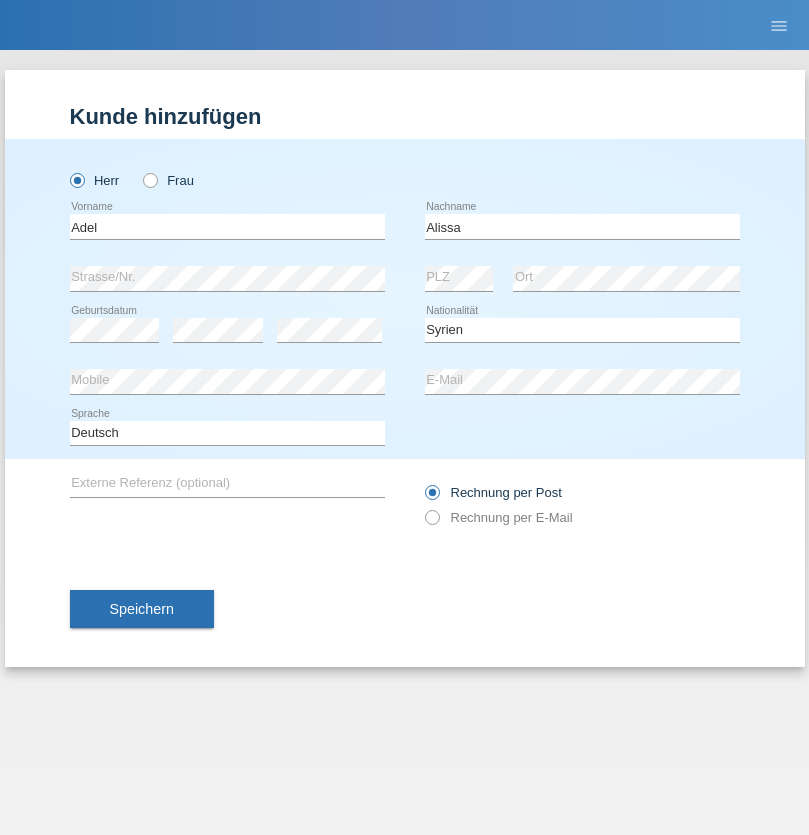 select on "C" 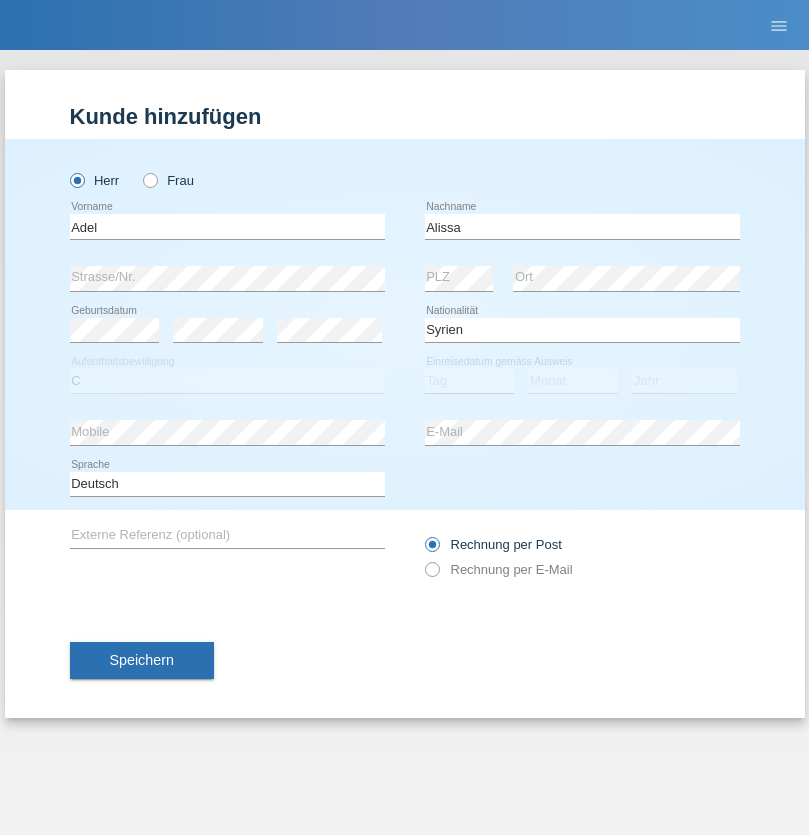 select on "20" 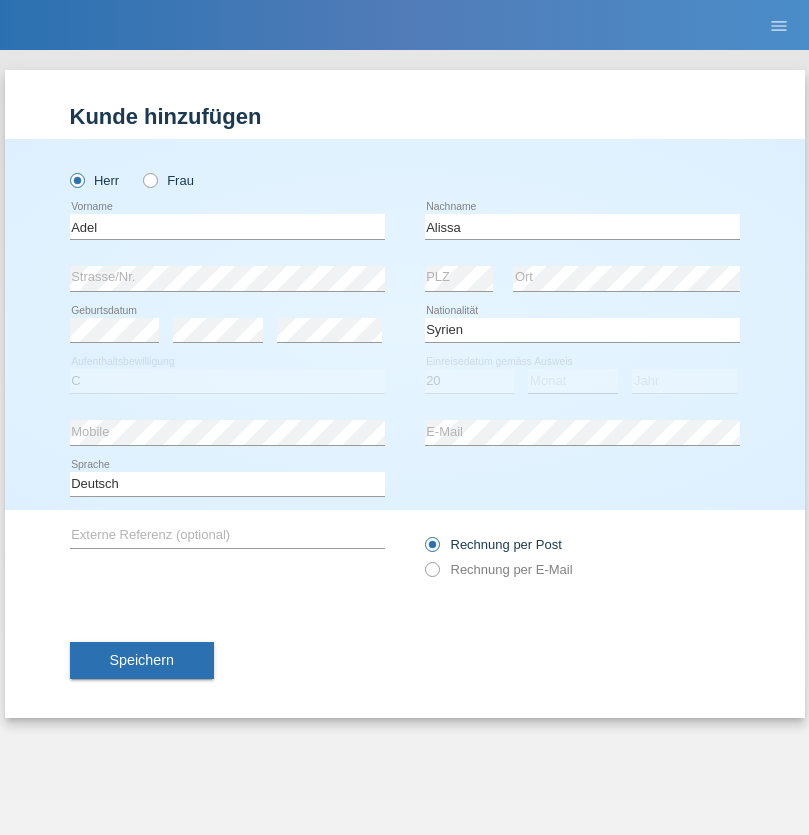 select on "09" 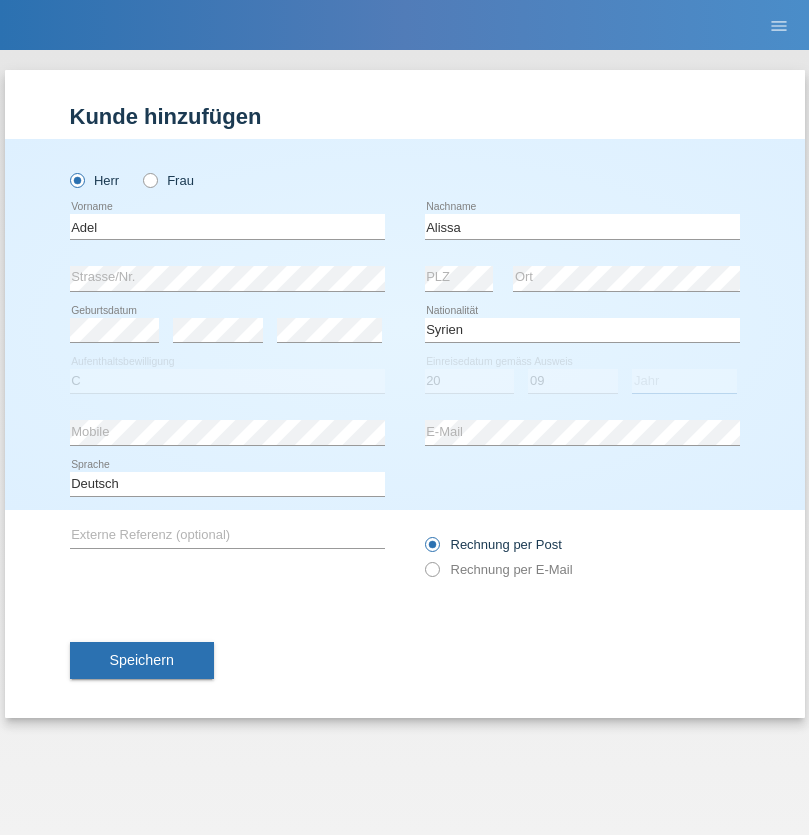 select on "2018" 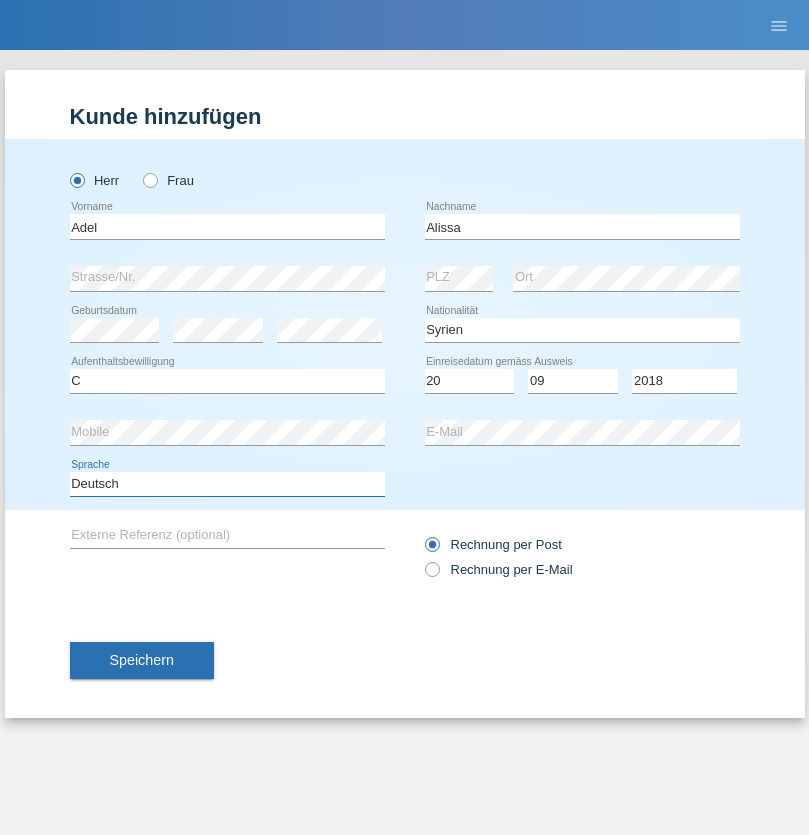 select on "en" 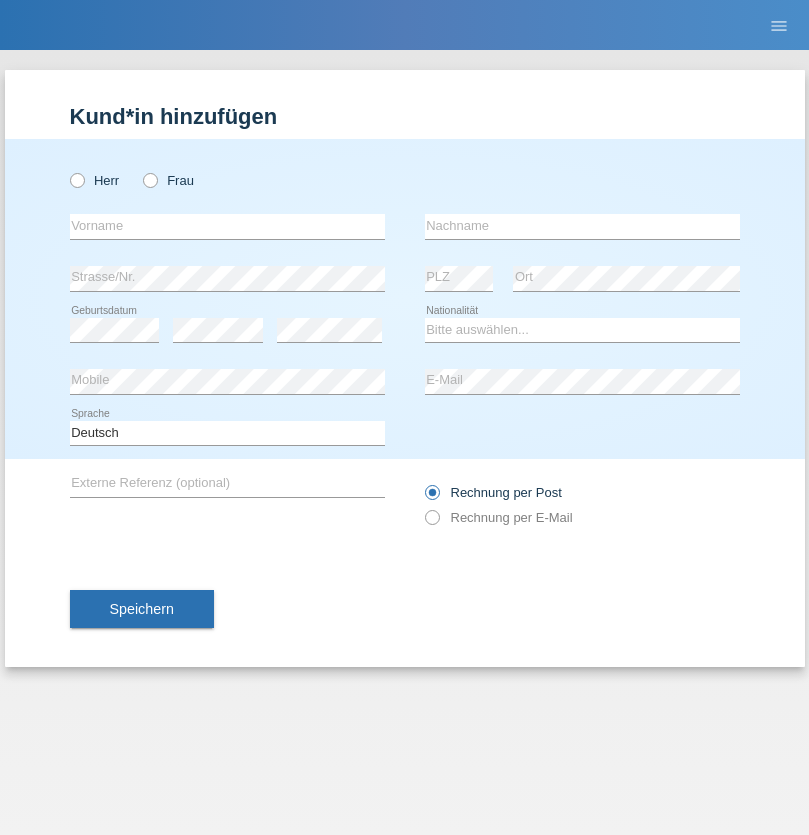 scroll, scrollTop: 0, scrollLeft: 0, axis: both 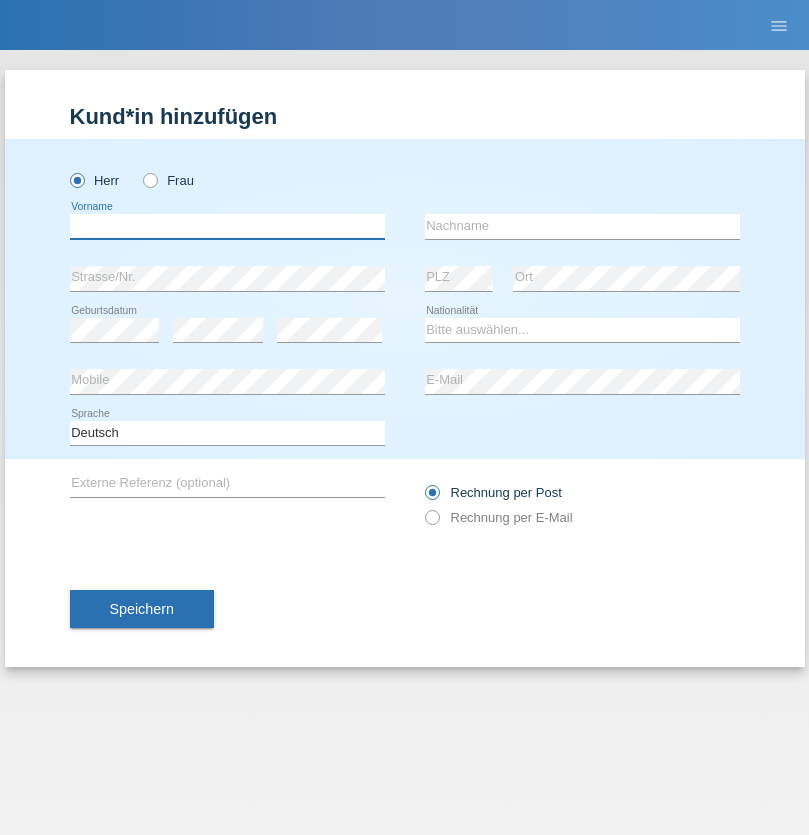 click at bounding box center [227, 226] 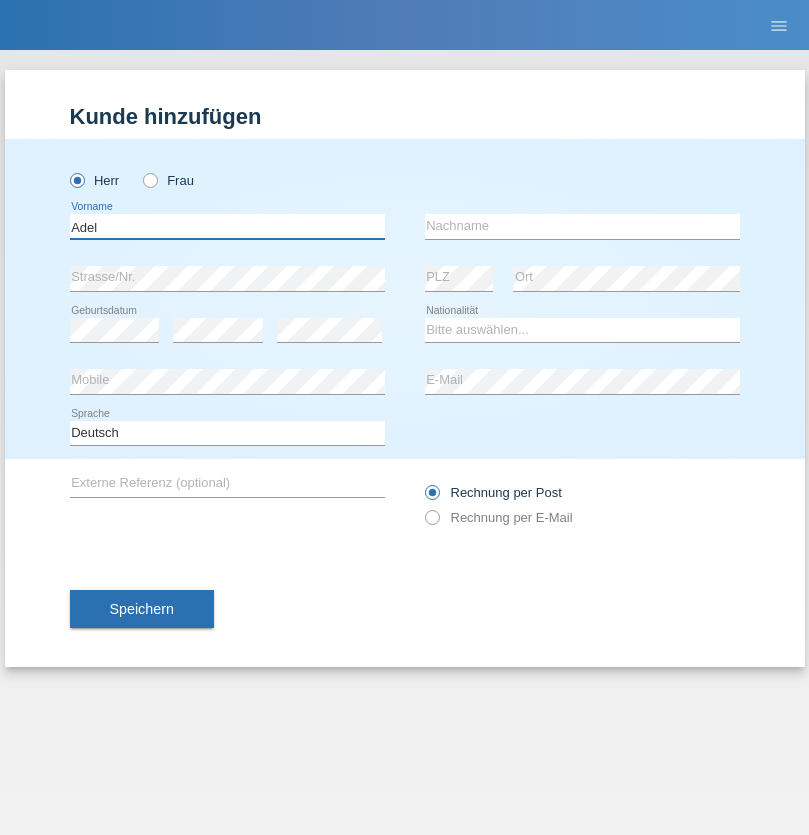 type on "Adel" 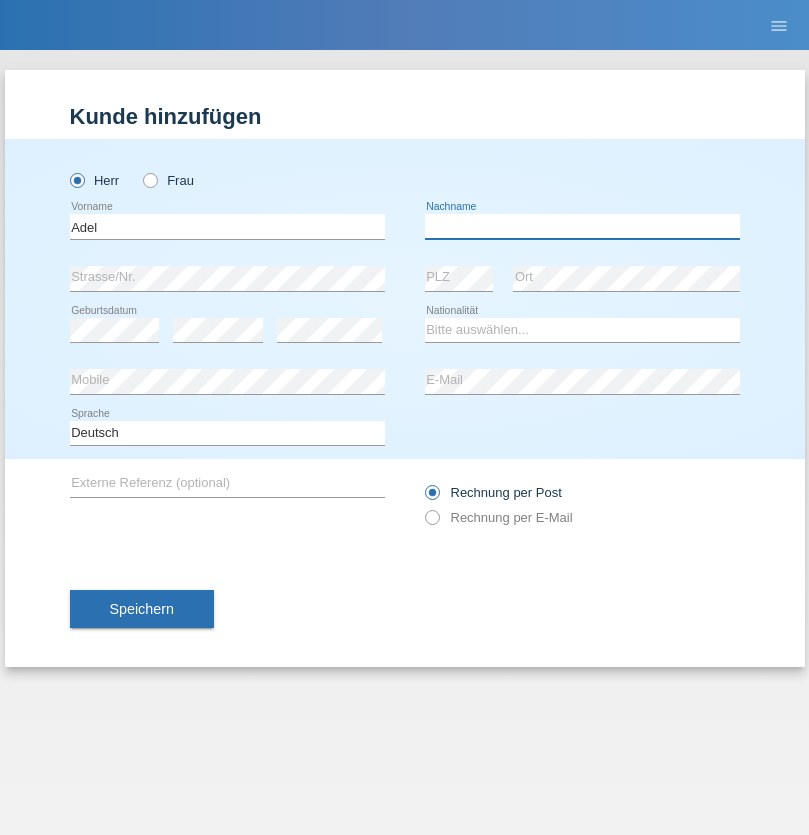click at bounding box center (582, 226) 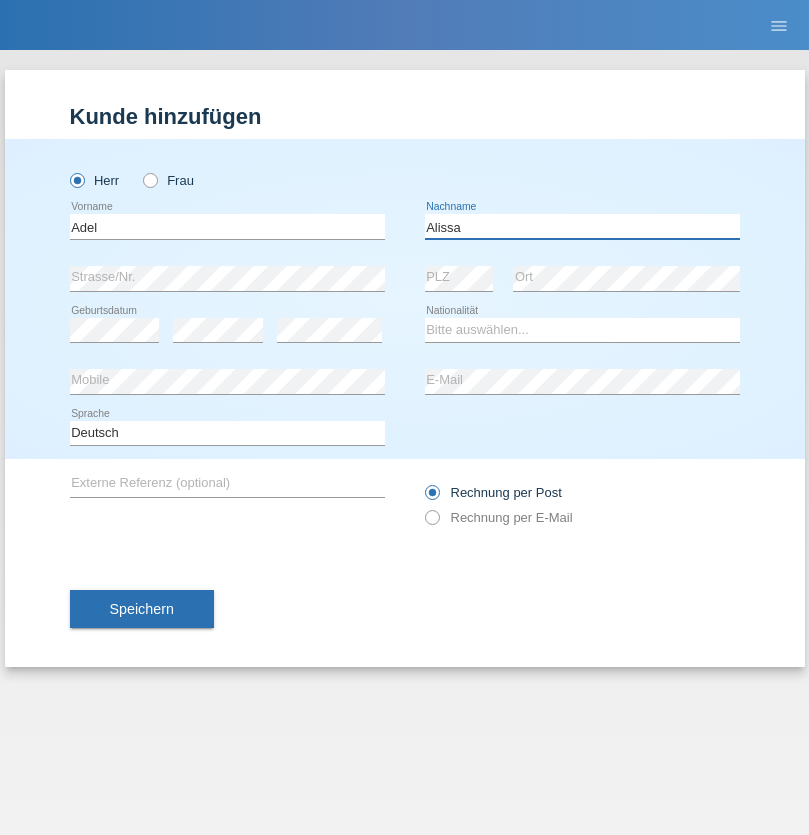 type on "Alissa" 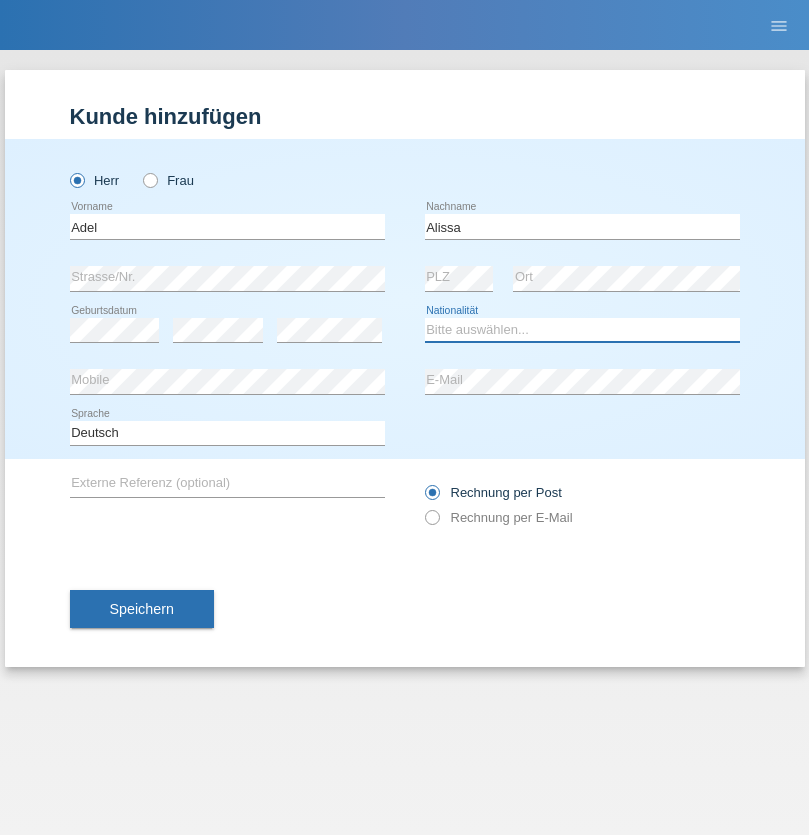 select on "SY" 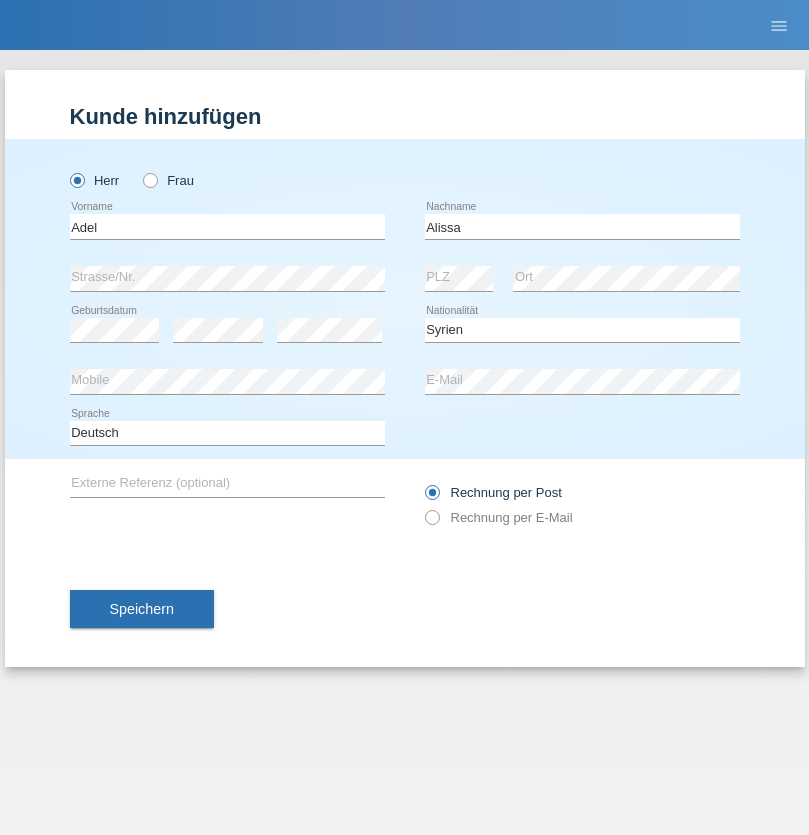 select on "C" 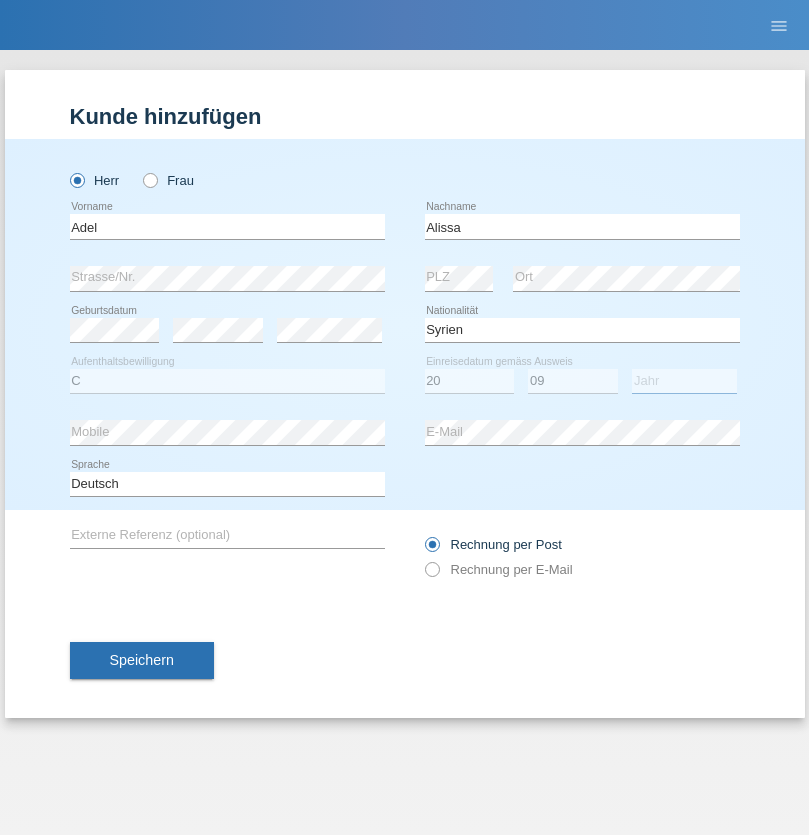 select on "2018" 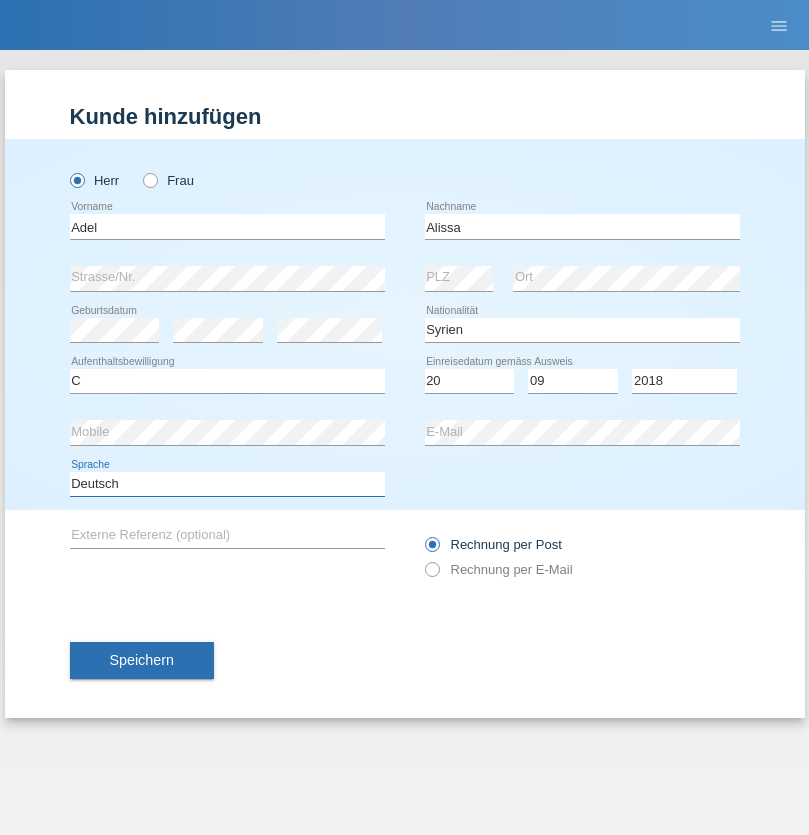 select on "en" 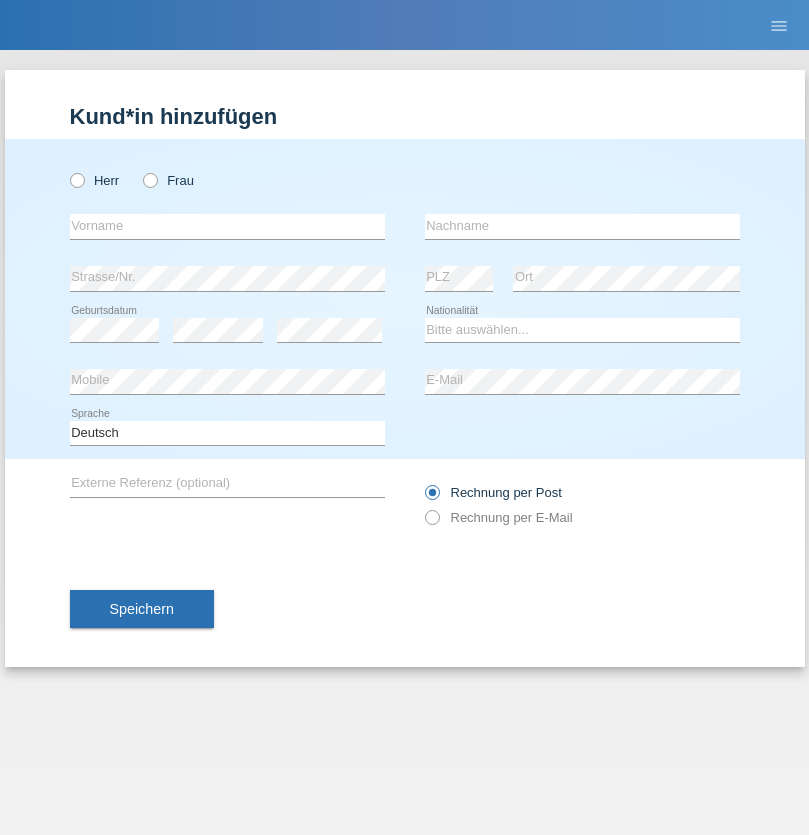 scroll, scrollTop: 0, scrollLeft: 0, axis: both 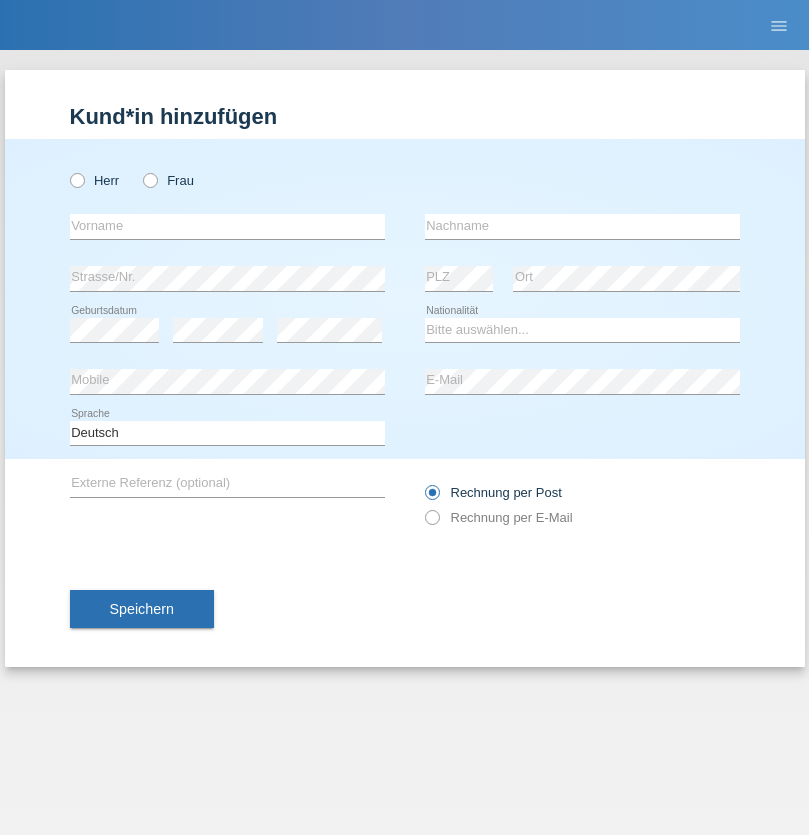 radio on "true" 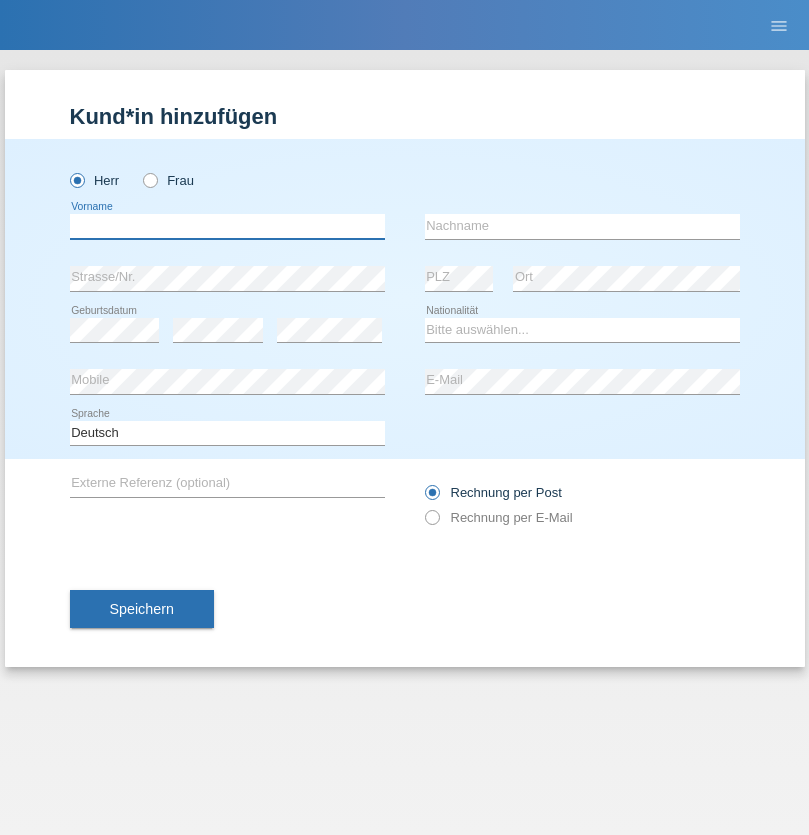click at bounding box center [227, 226] 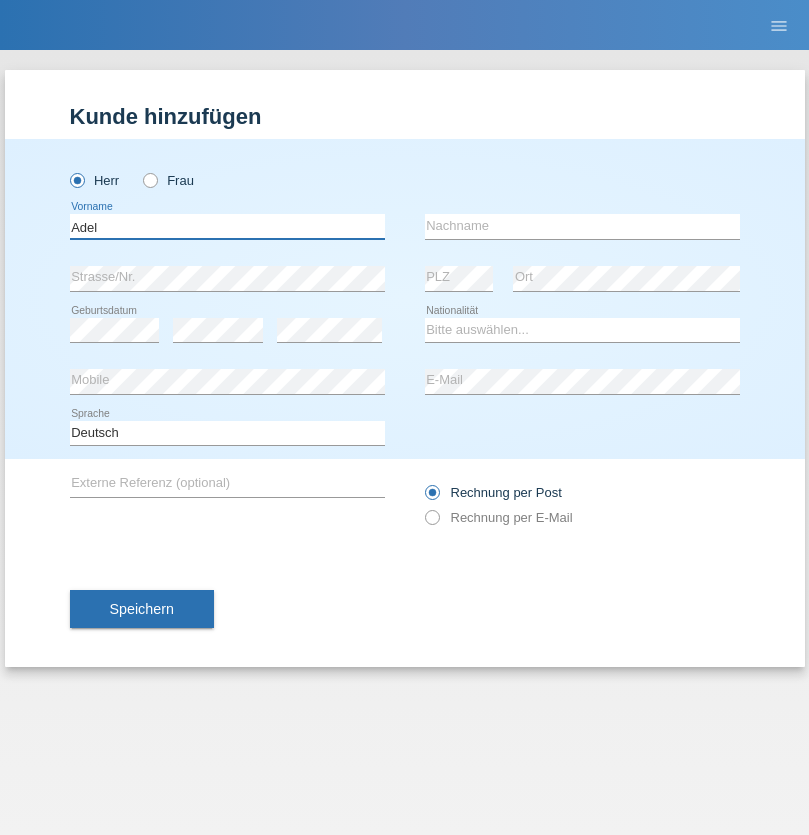 type on "Adel" 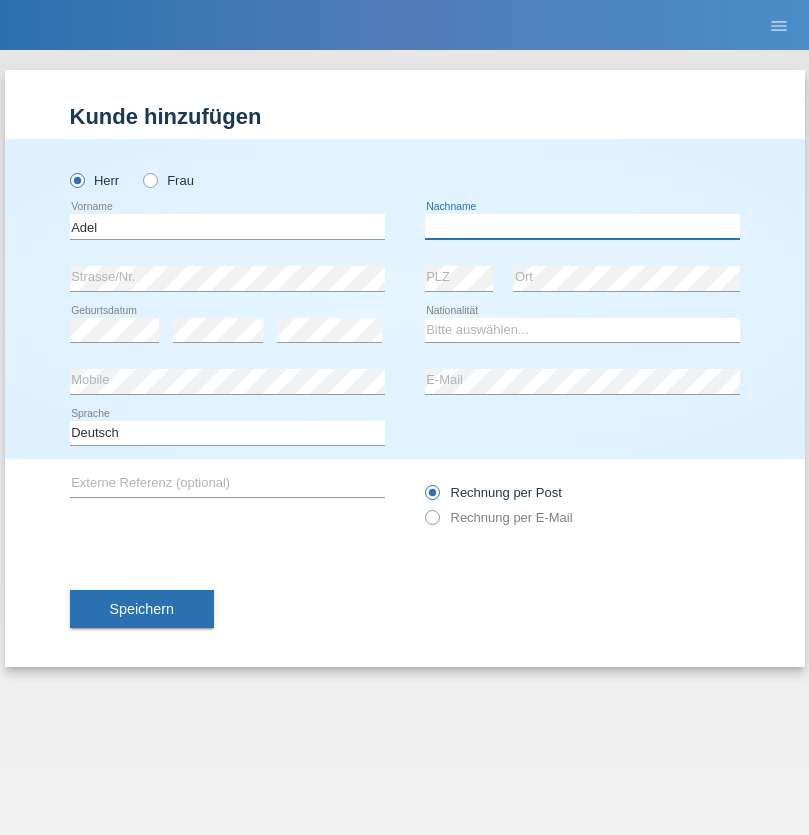 click at bounding box center (582, 226) 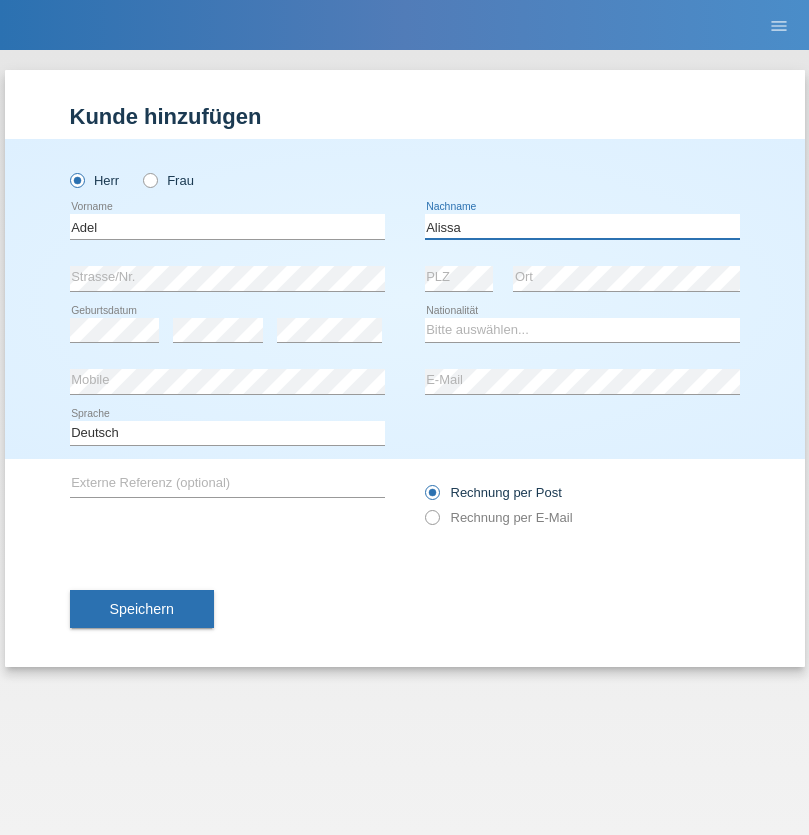 type on "Alissa" 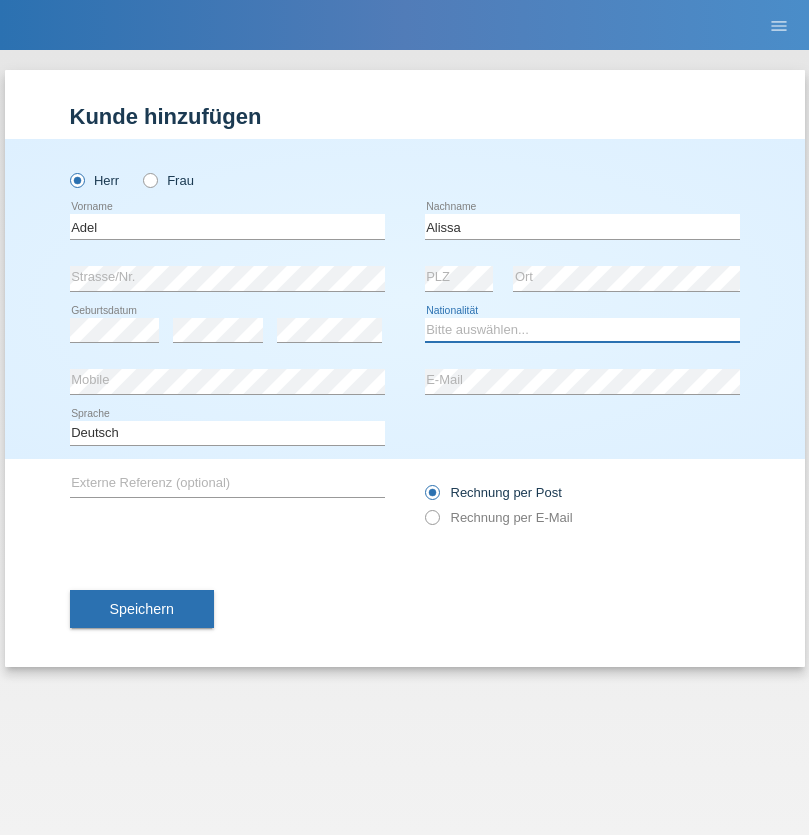 select on "SY" 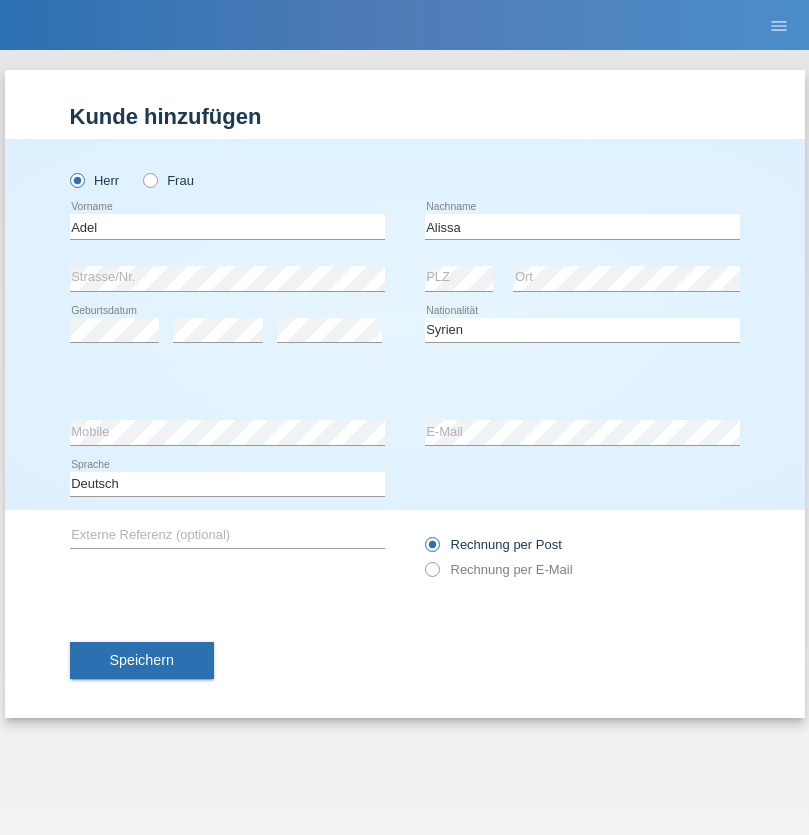 select on "C" 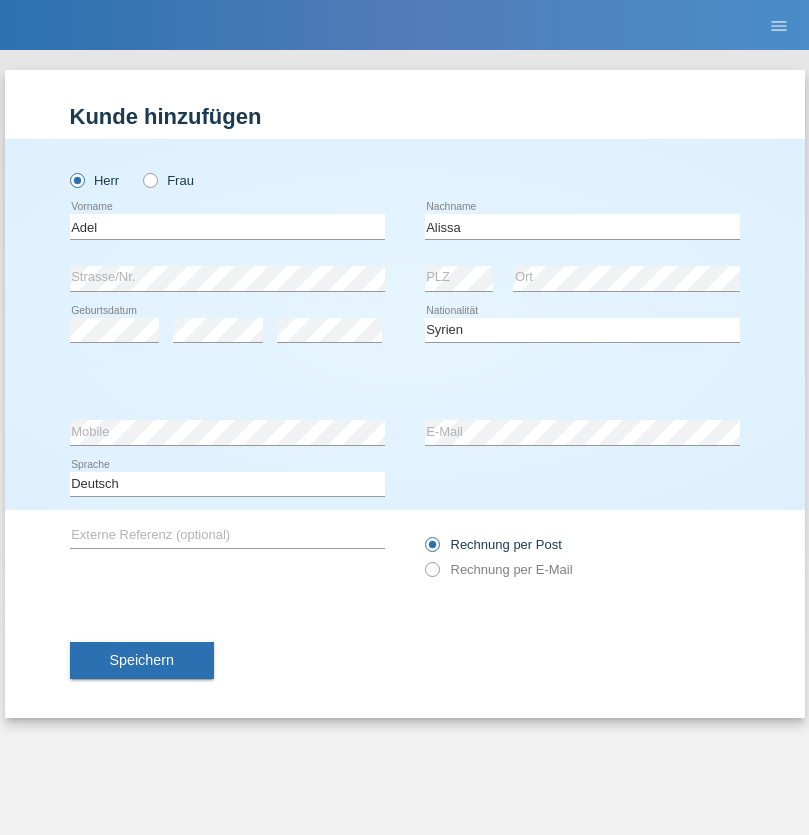 select on "20" 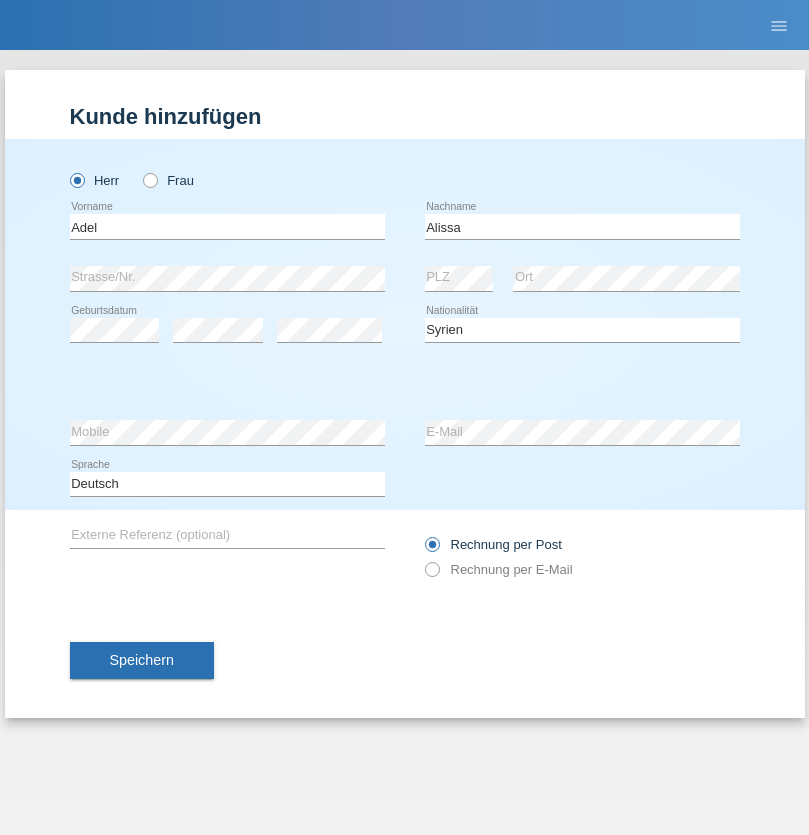 select on "09" 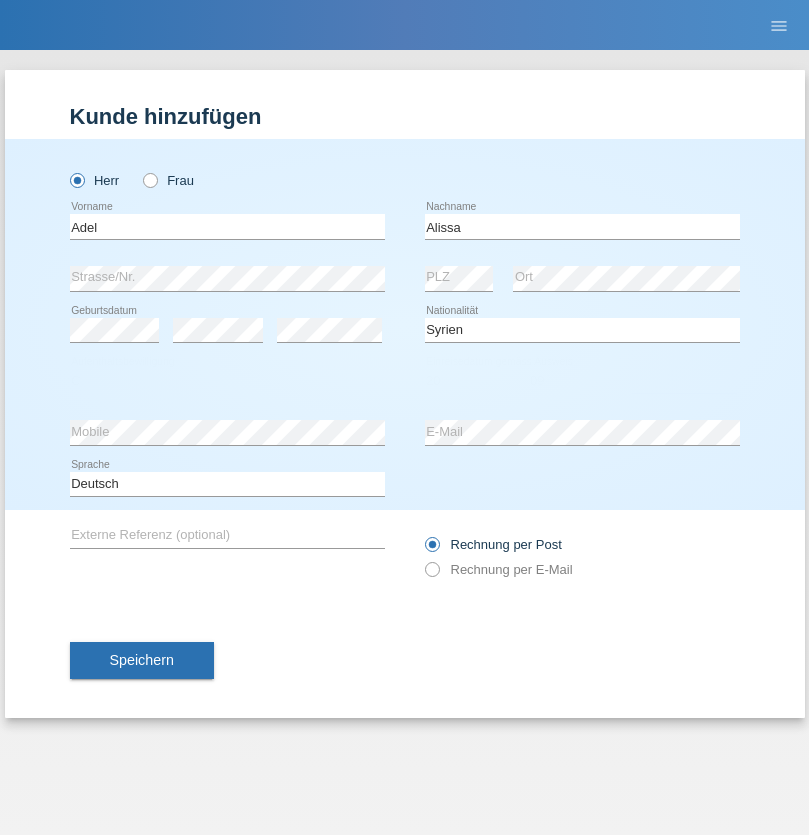 select on "2018" 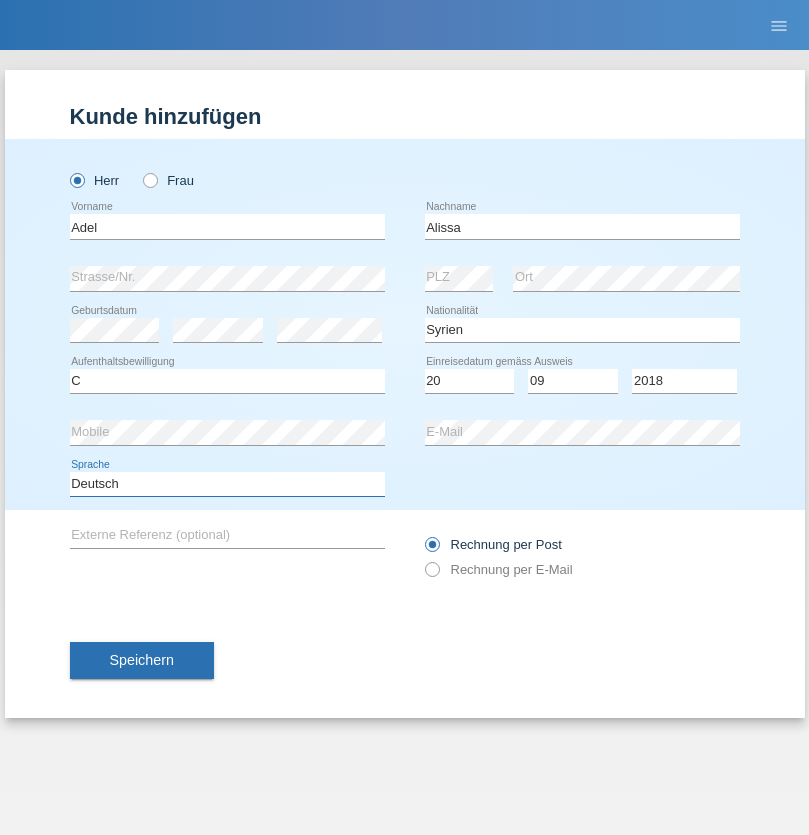 select on "en" 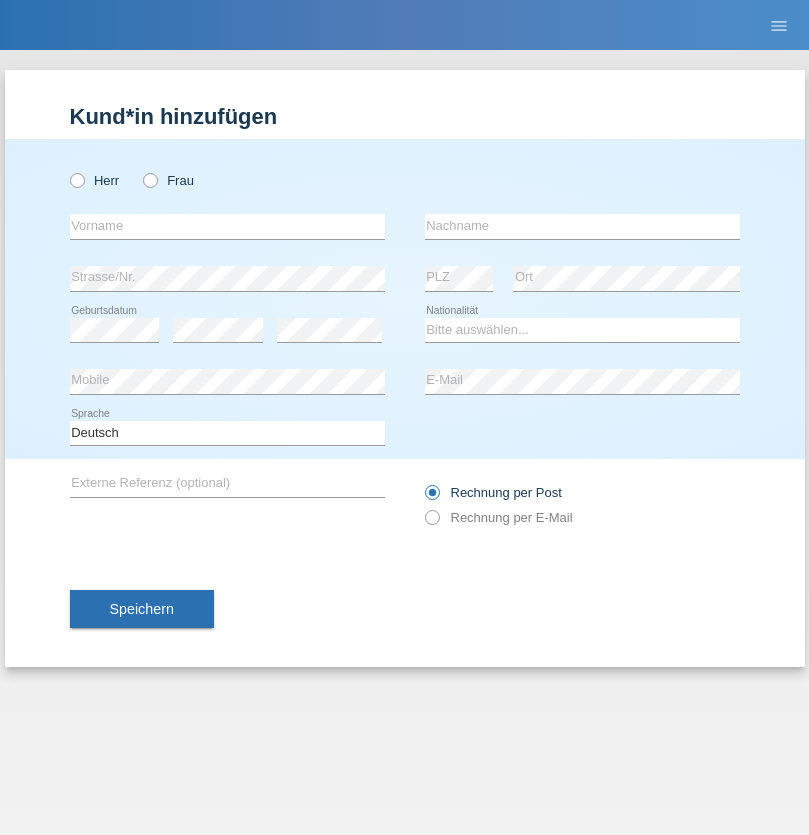 scroll, scrollTop: 0, scrollLeft: 0, axis: both 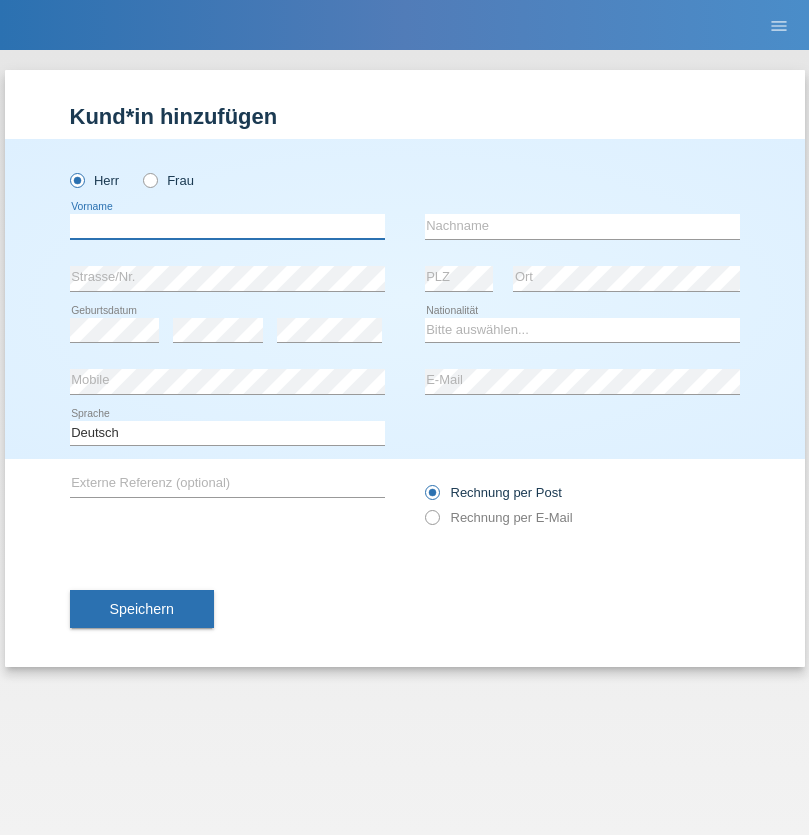 click at bounding box center [227, 226] 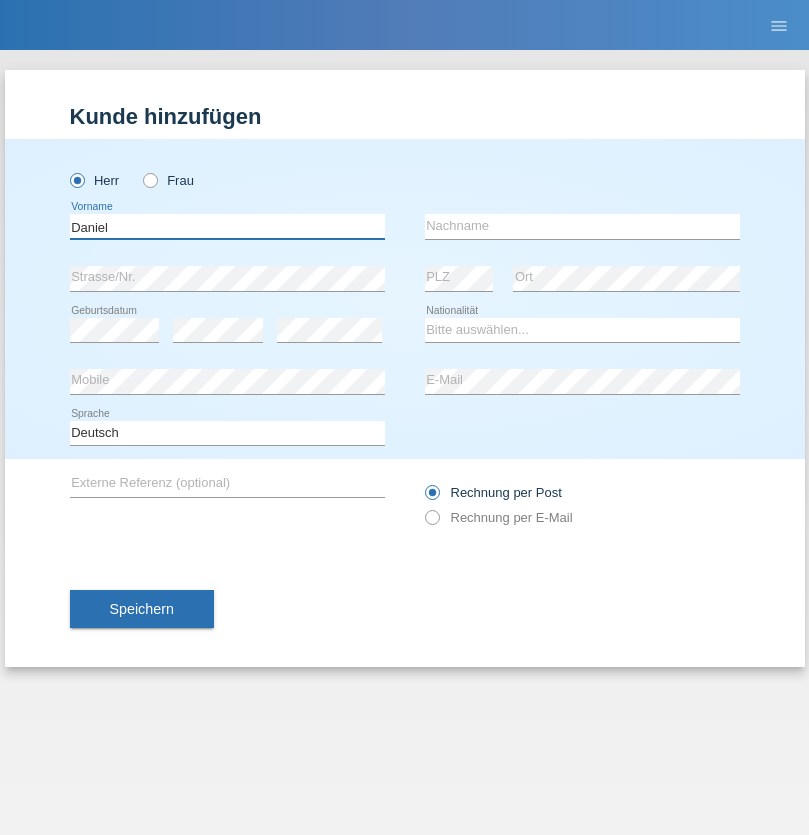 type on "Daniel" 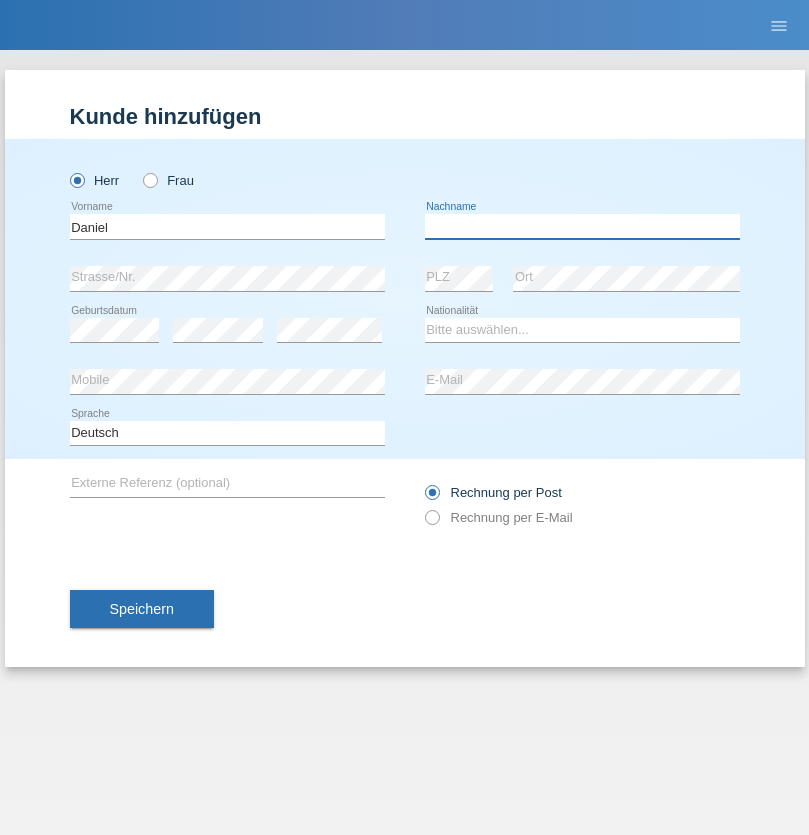 click at bounding box center [582, 226] 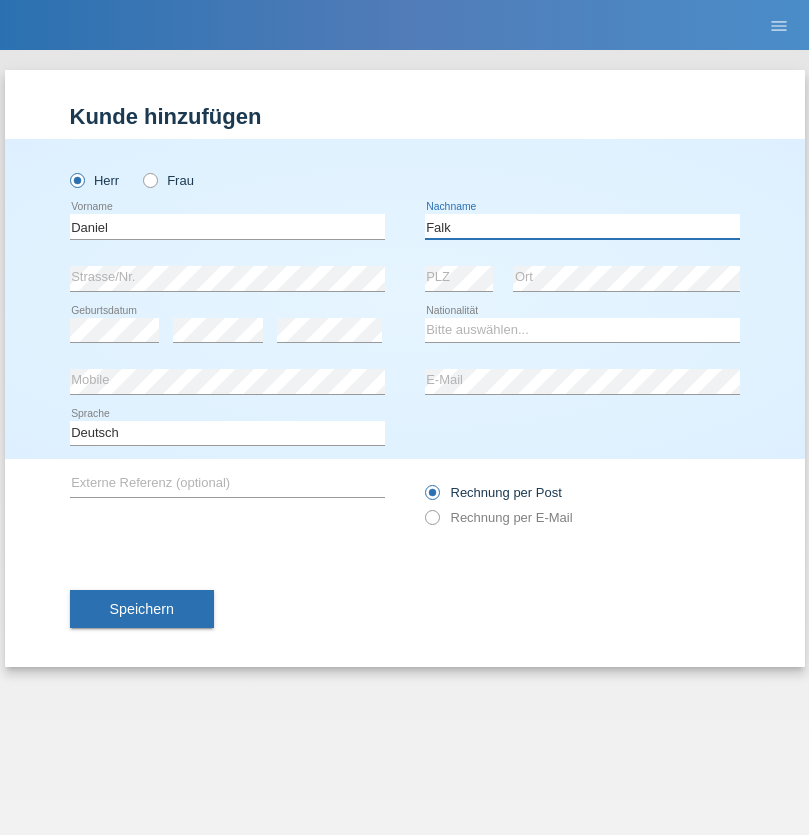 type on "Falk" 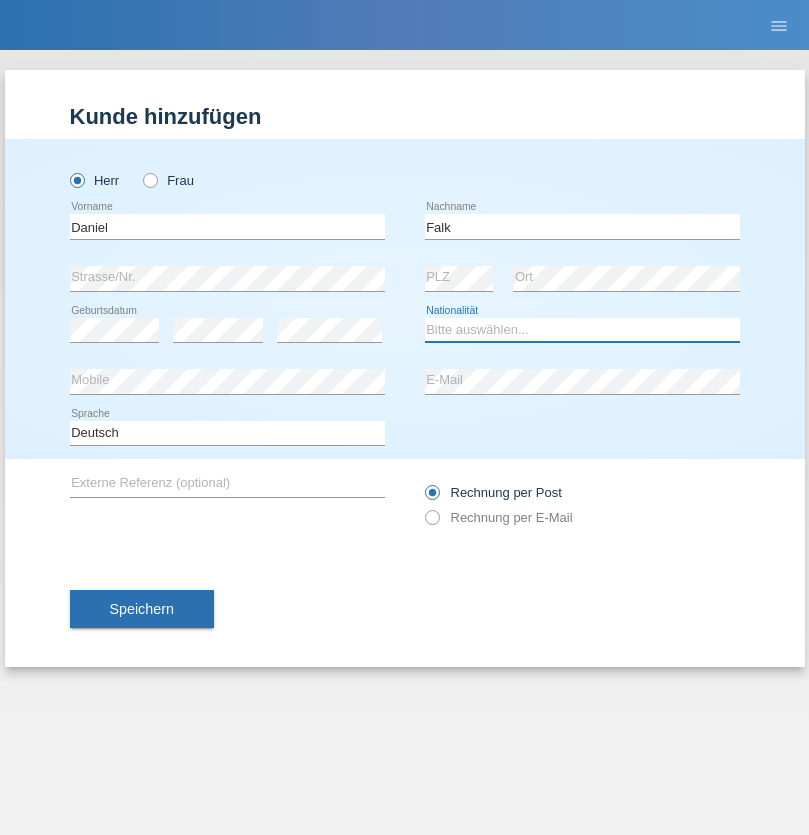 select on "CH" 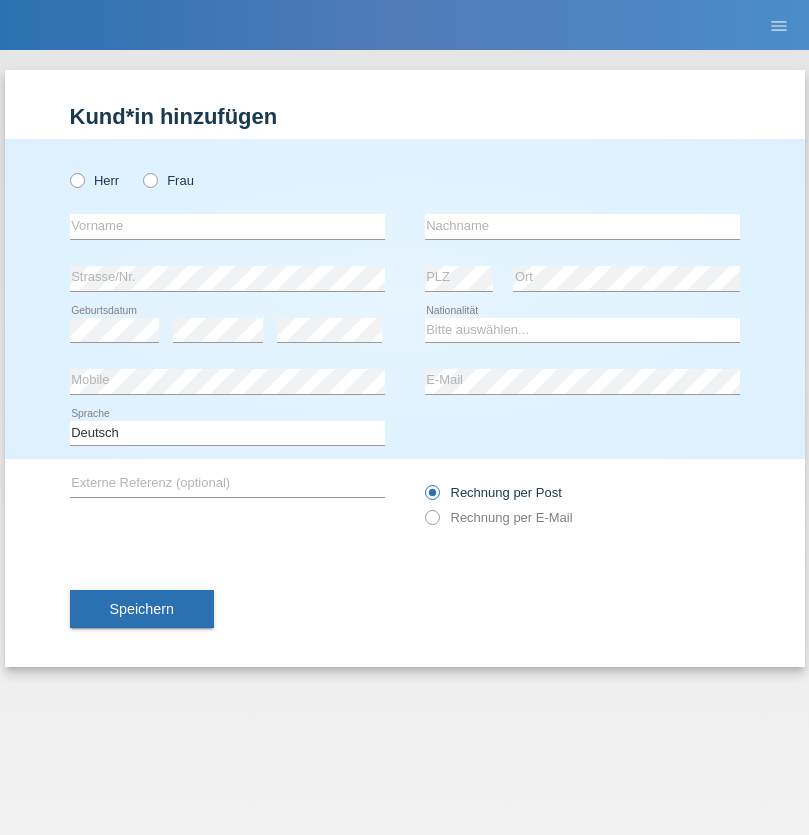 scroll, scrollTop: 0, scrollLeft: 0, axis: both 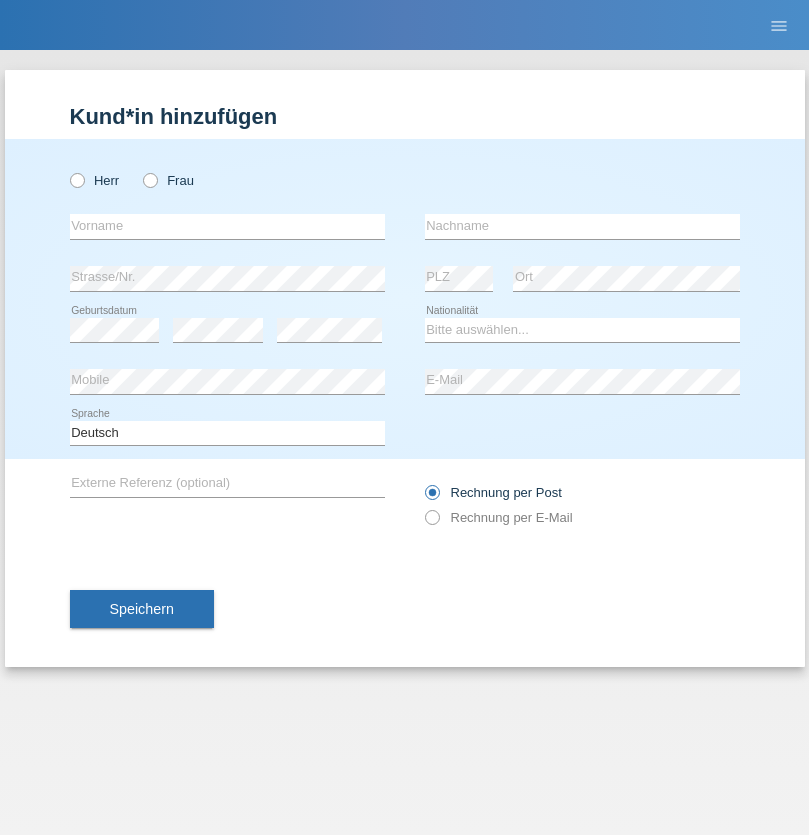 radio on "true" 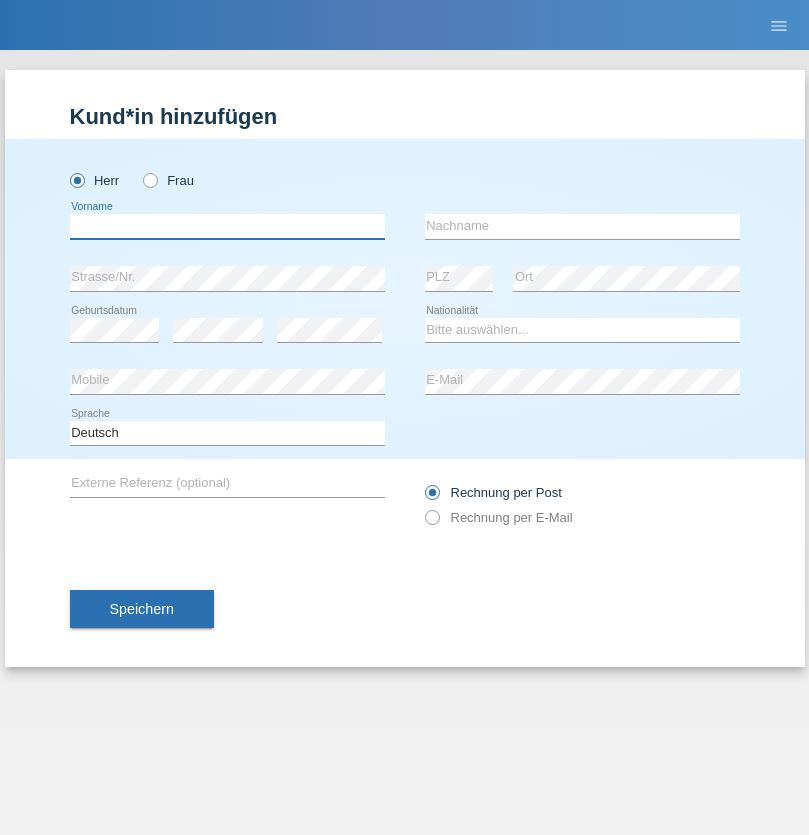click at bounding box center [227, 226] 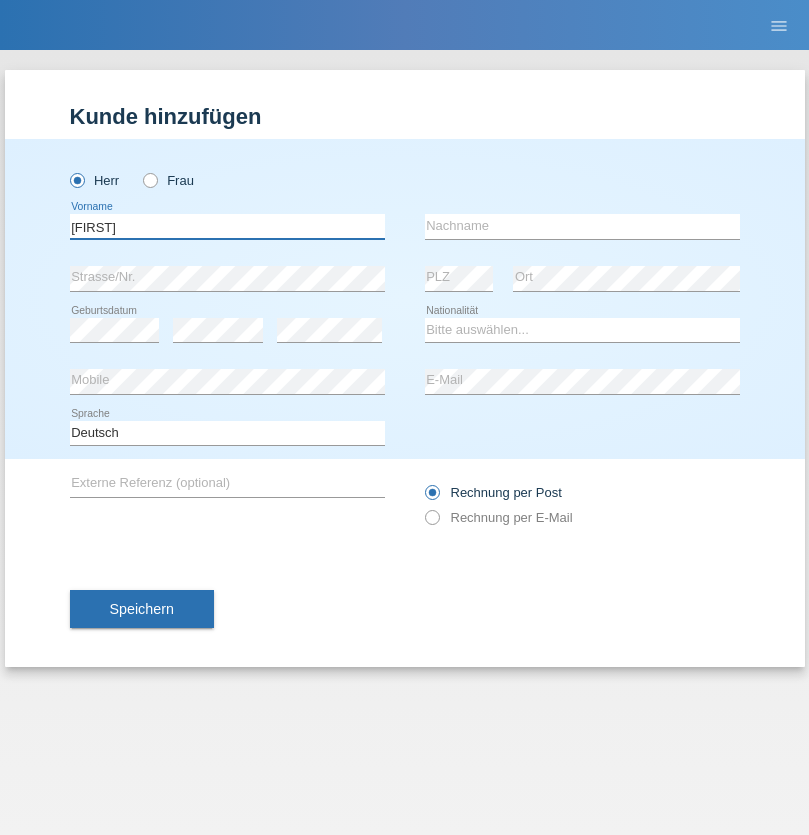 type on "[FIRST]" 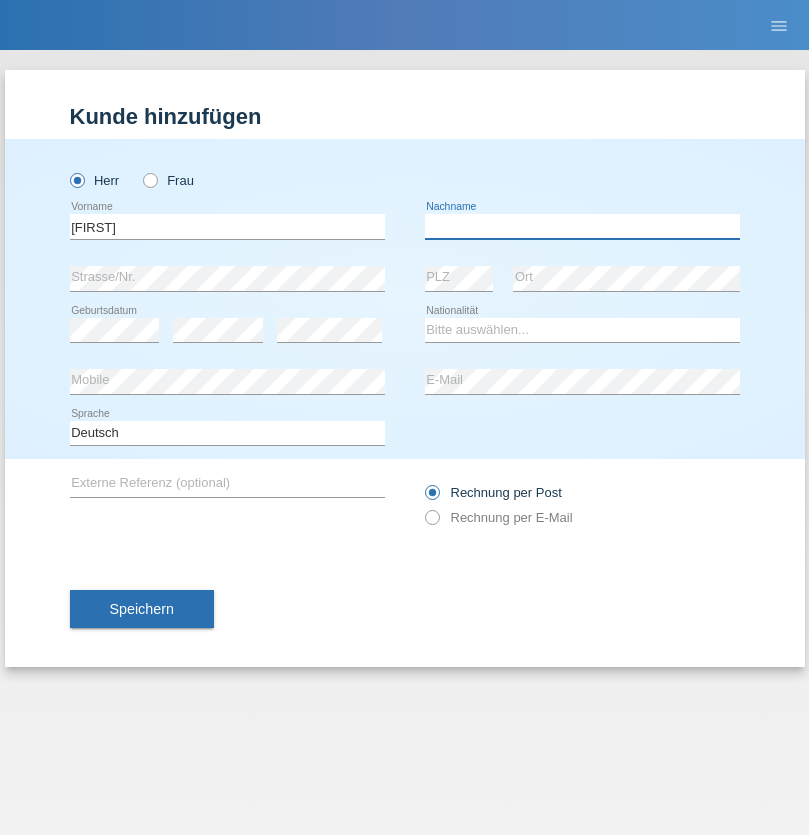 click at bounding box center (582, 226) 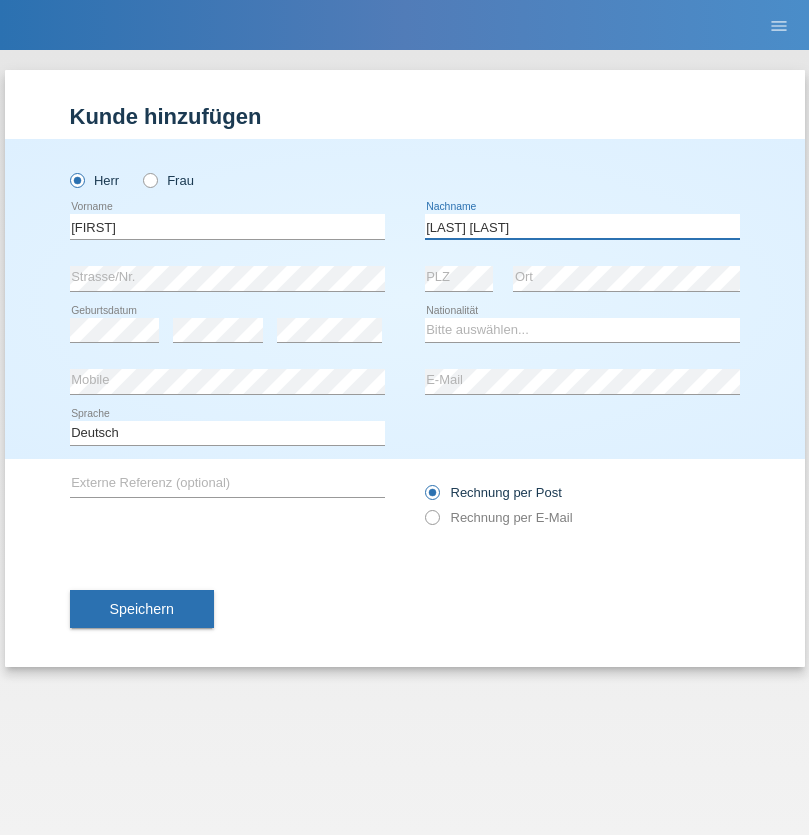 type on "[LAST] [LAST]" 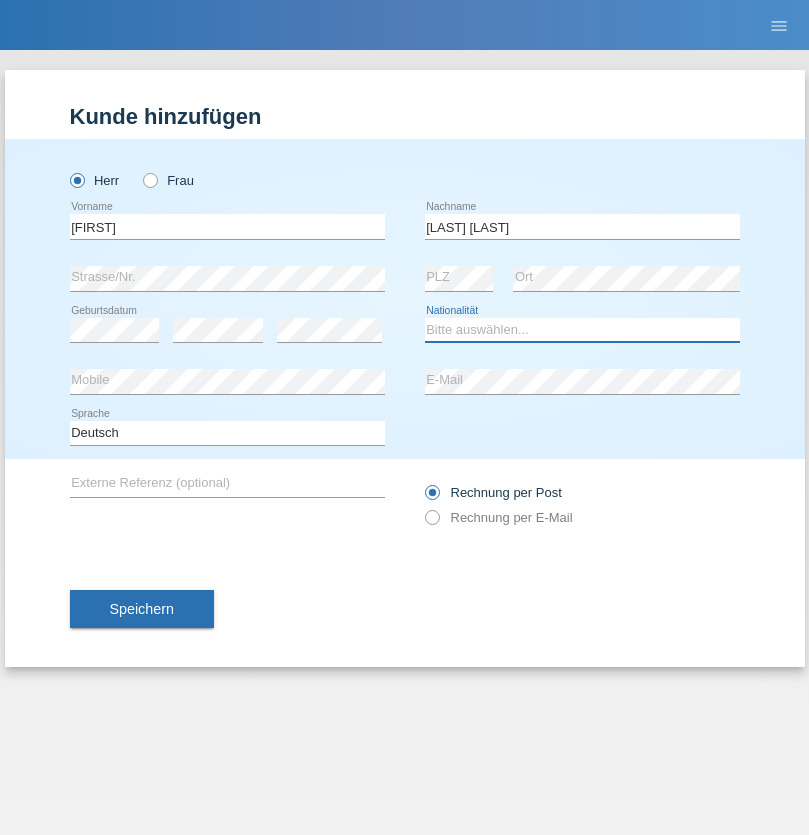 select on "NP" 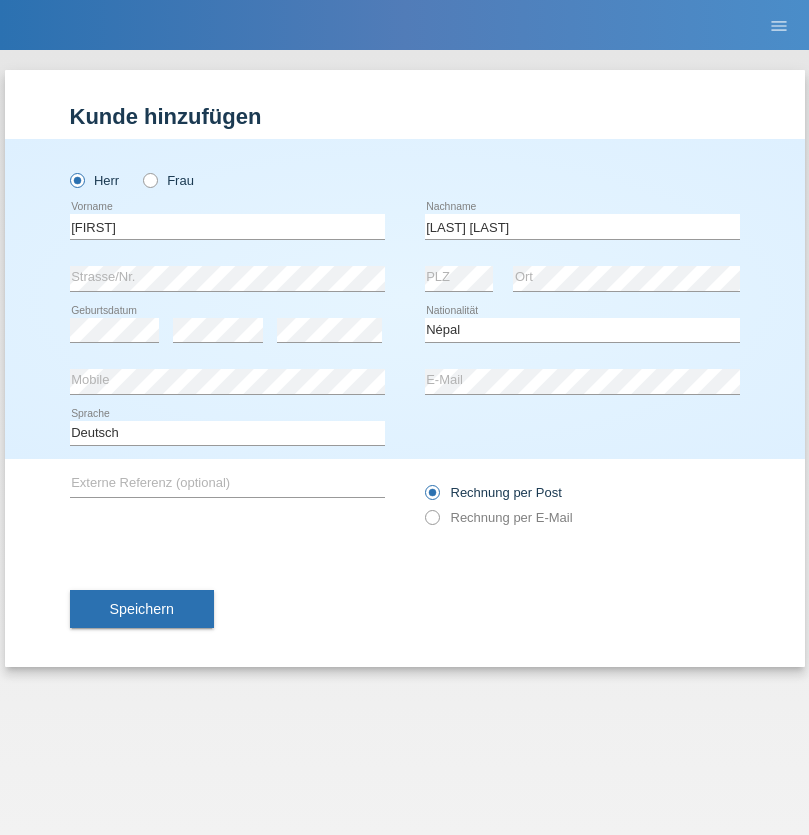 select on "C" 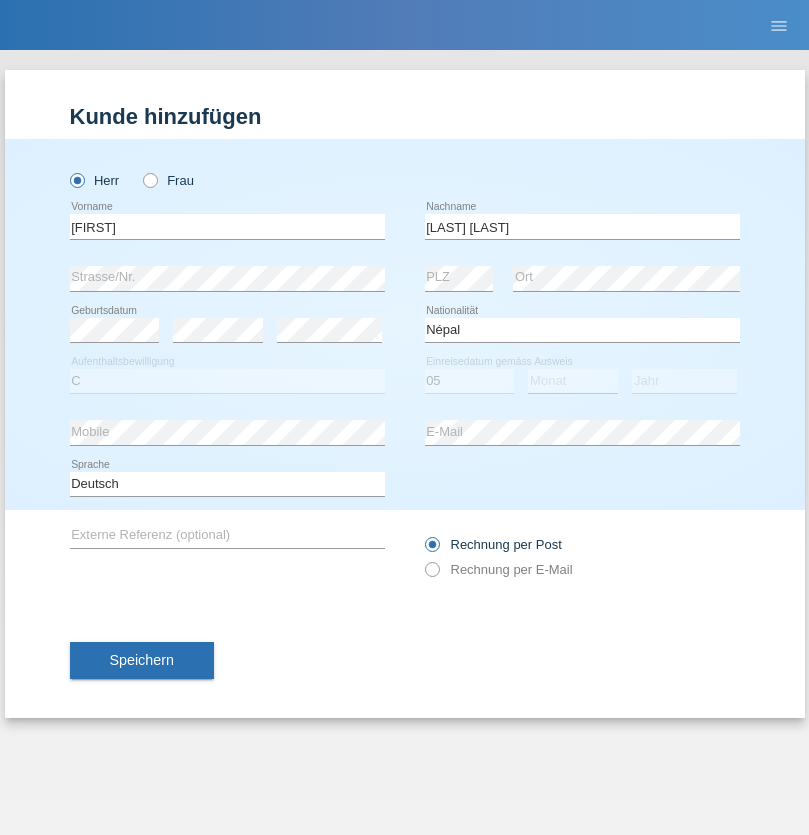 select on "04" 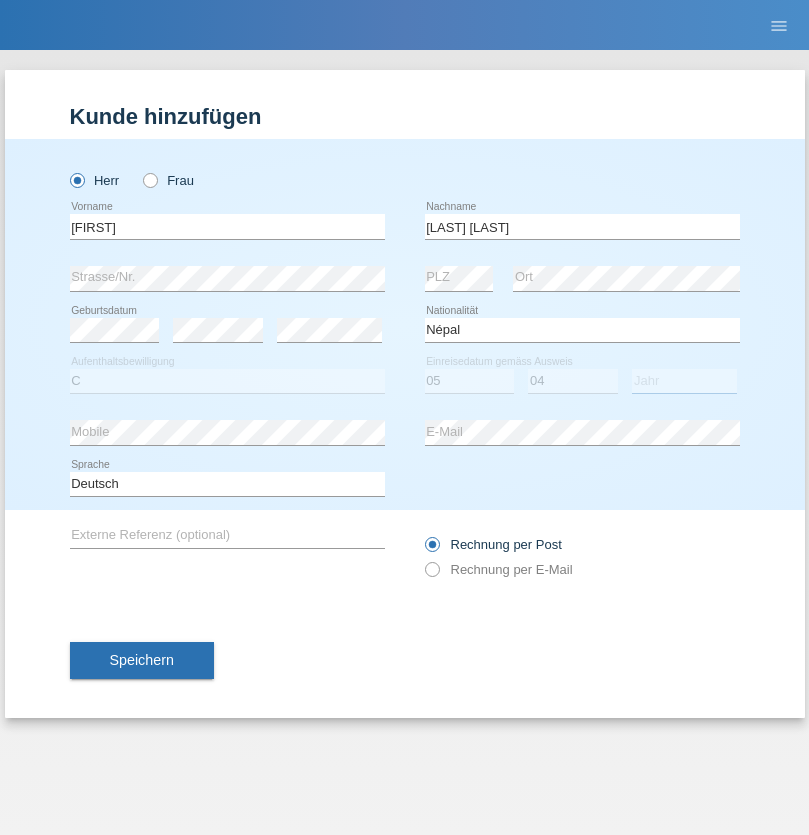 select on "2018" 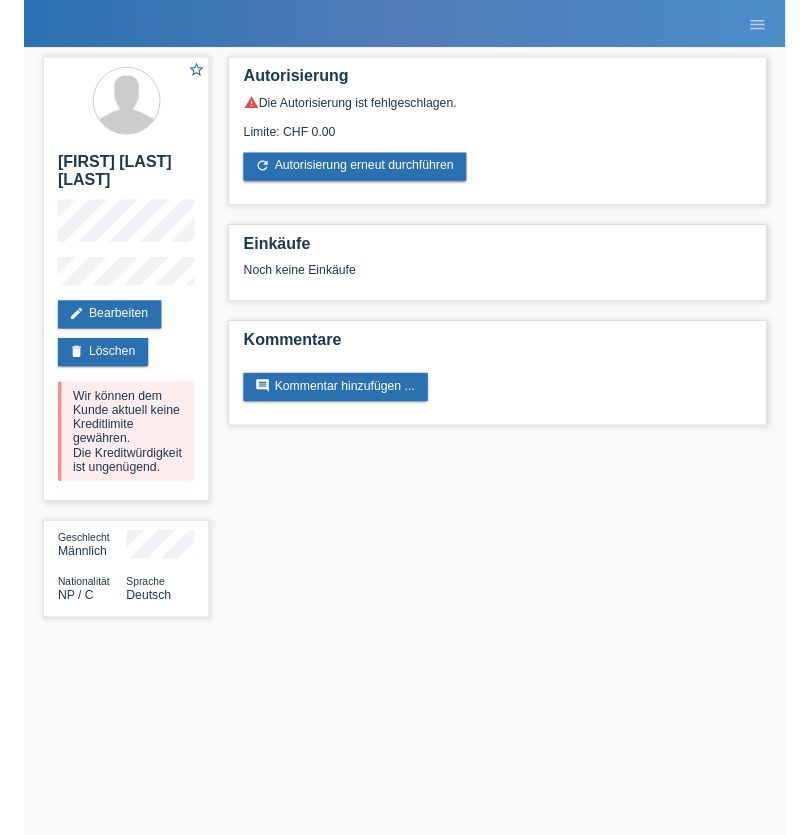 scroll, scrollTop: 0, scrollLeft: 0, axis: both 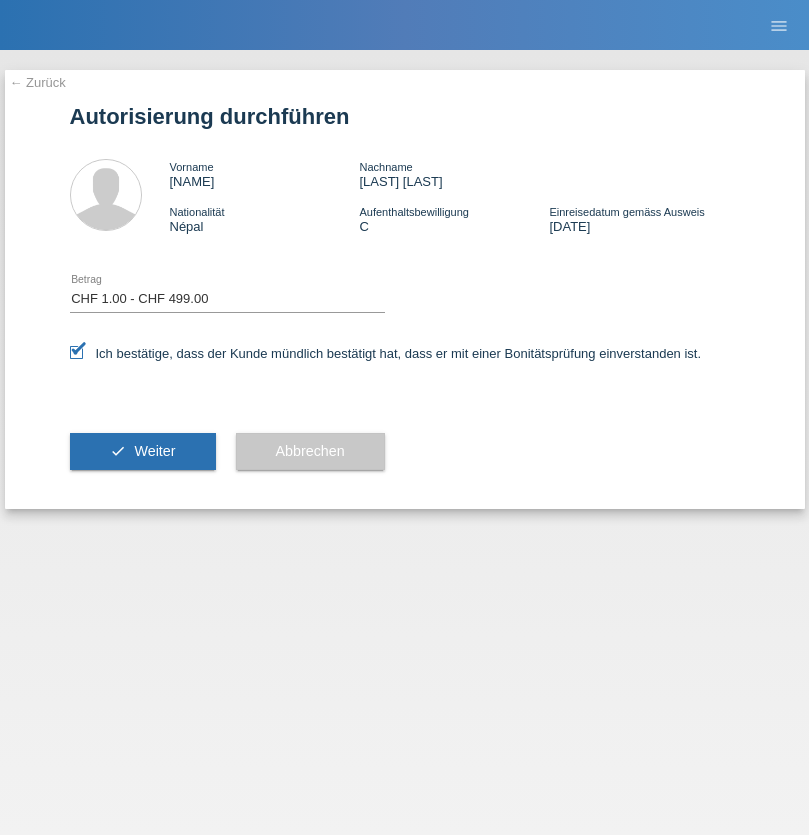 select on "1" 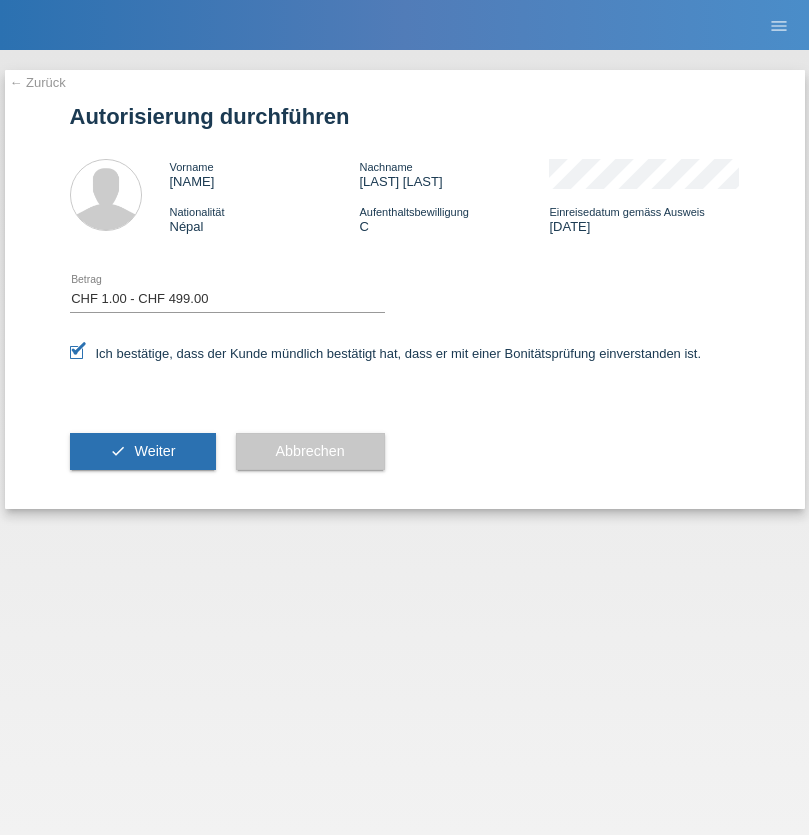 scroll, scrollTop: 0, scrollLeft: 0, axis: both 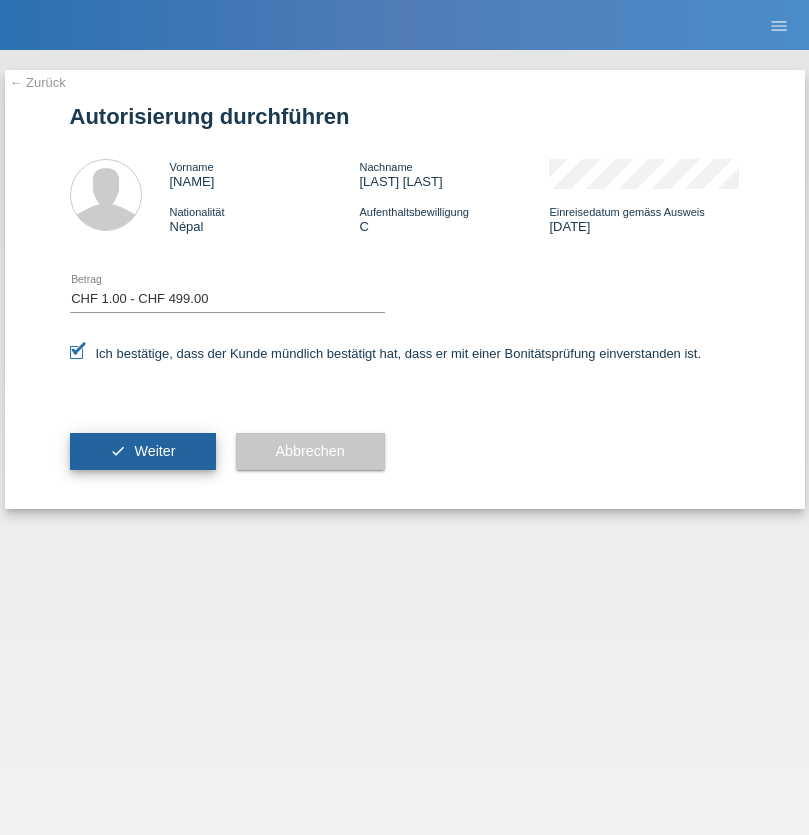 click on "Weiter" at bounding box center (154, 451) 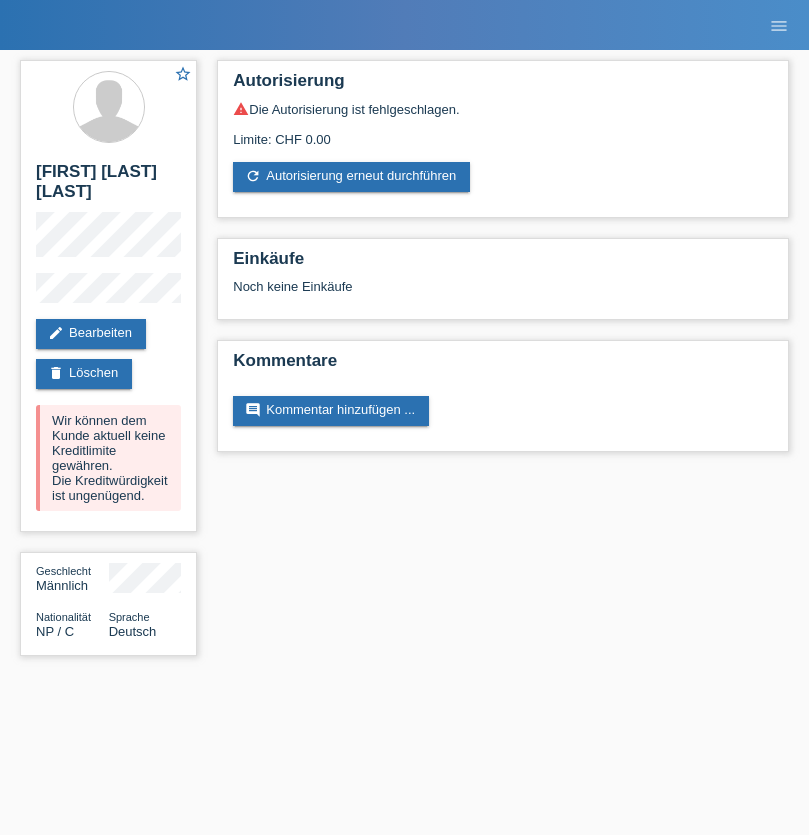 scroll, scrollTop: 0, scrollLeft: 0, axis: both 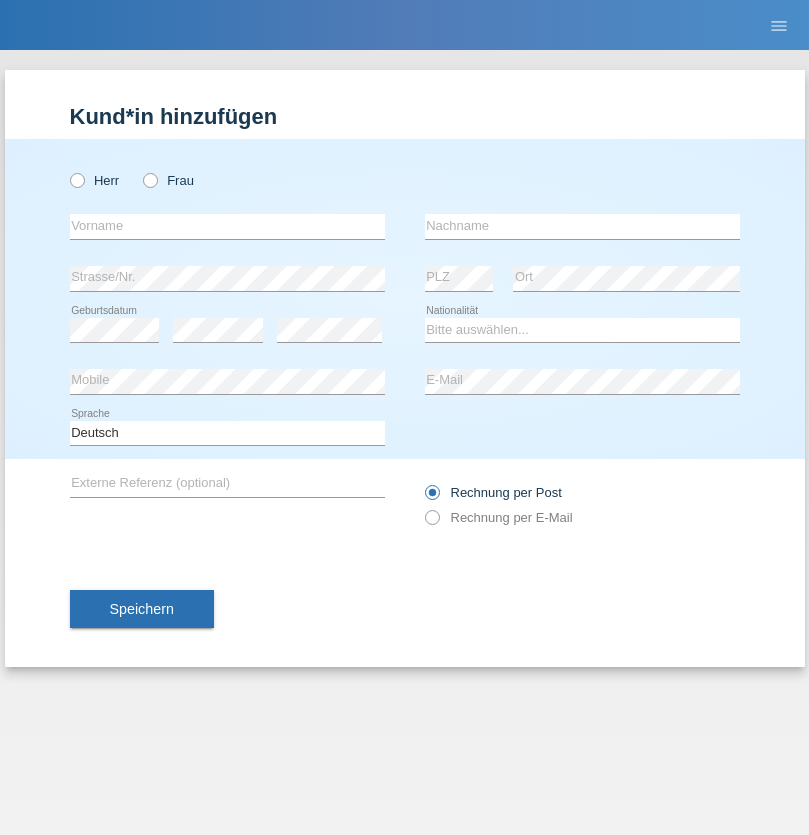 radio on "true" 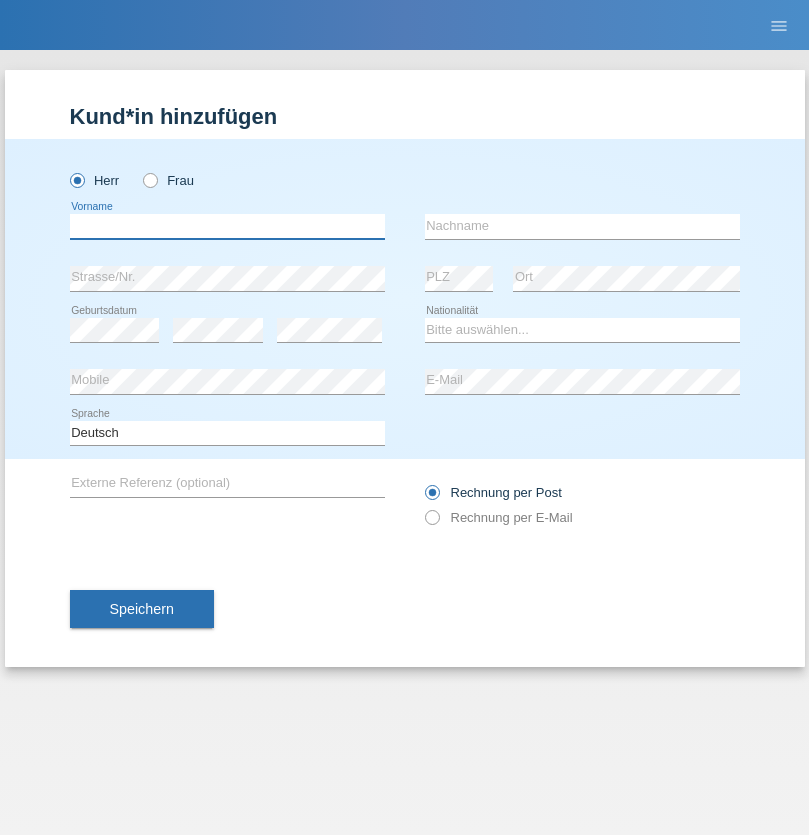 click at bounding box center [227, 226] 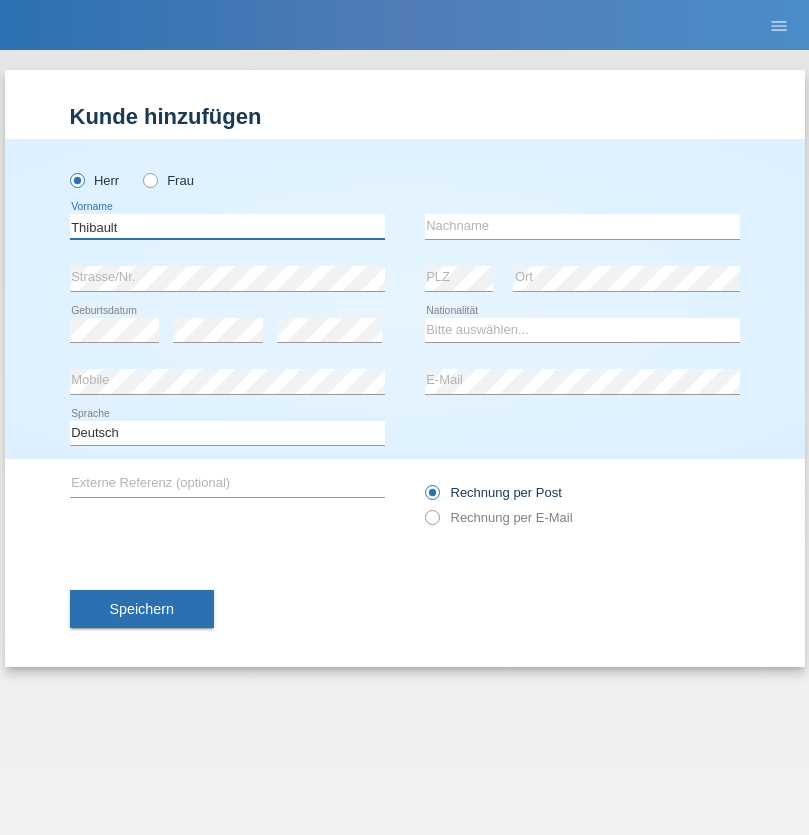 type on "Thibault" 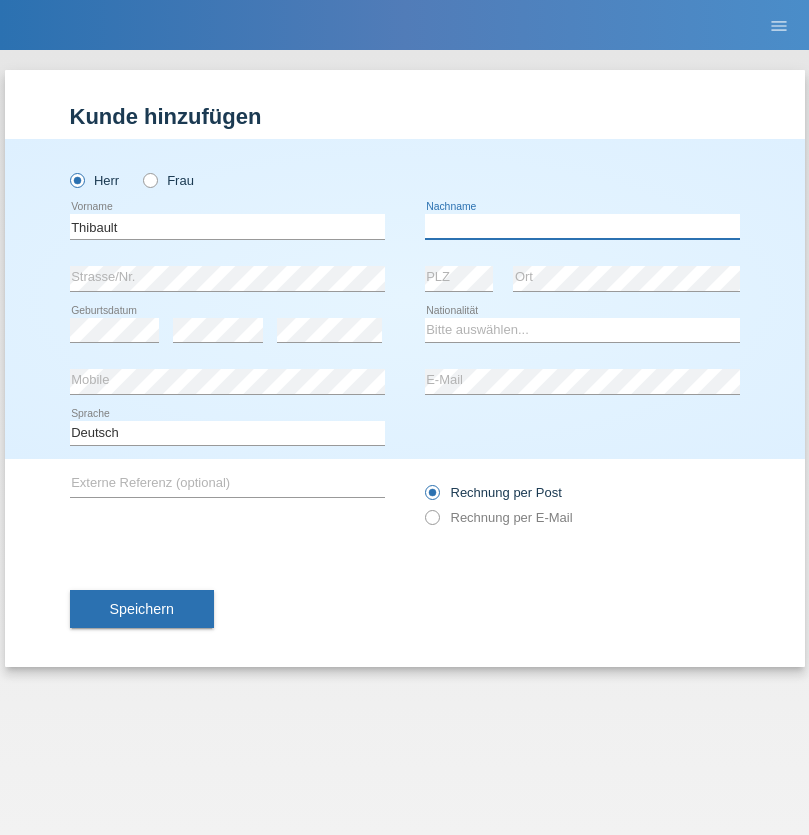 click at bounding box center [582, 226] 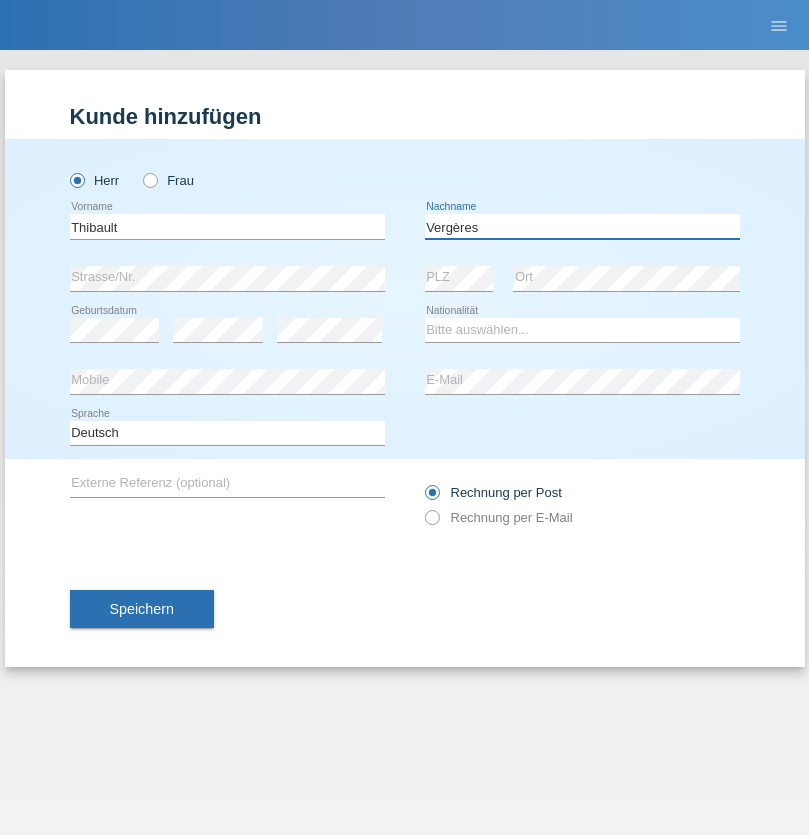 type on "Vergères" 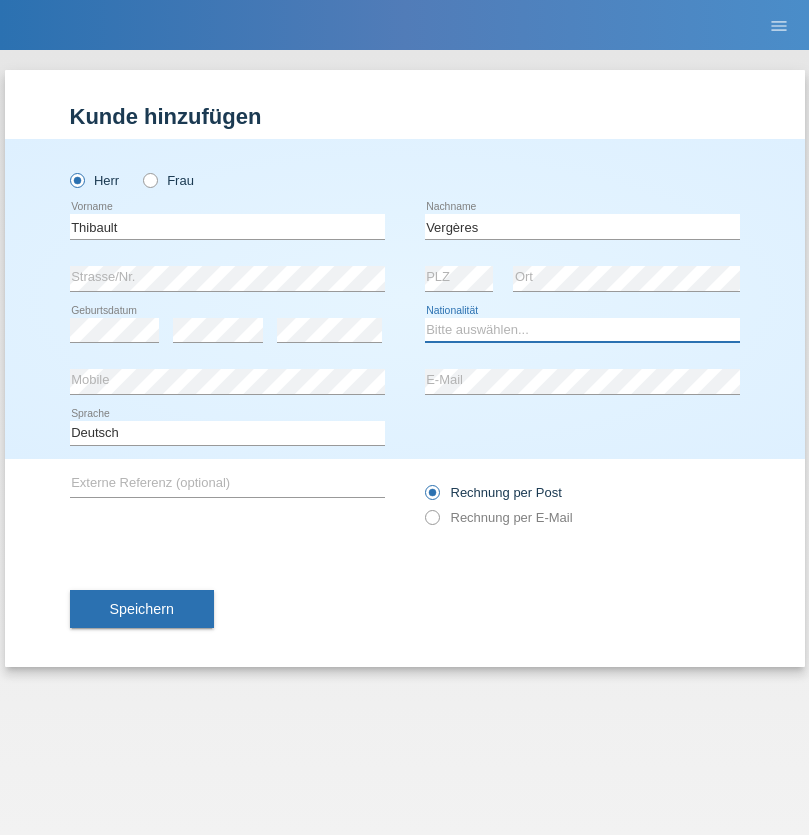select on "CH" 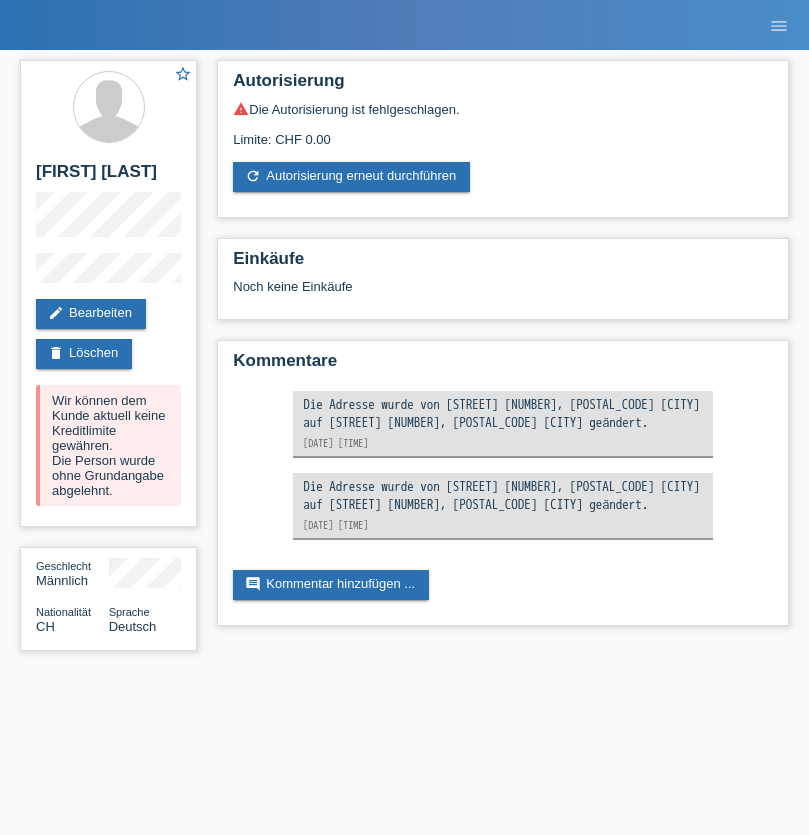 scroll, scrollTop: 0, scrollLeft: 0, axis: both 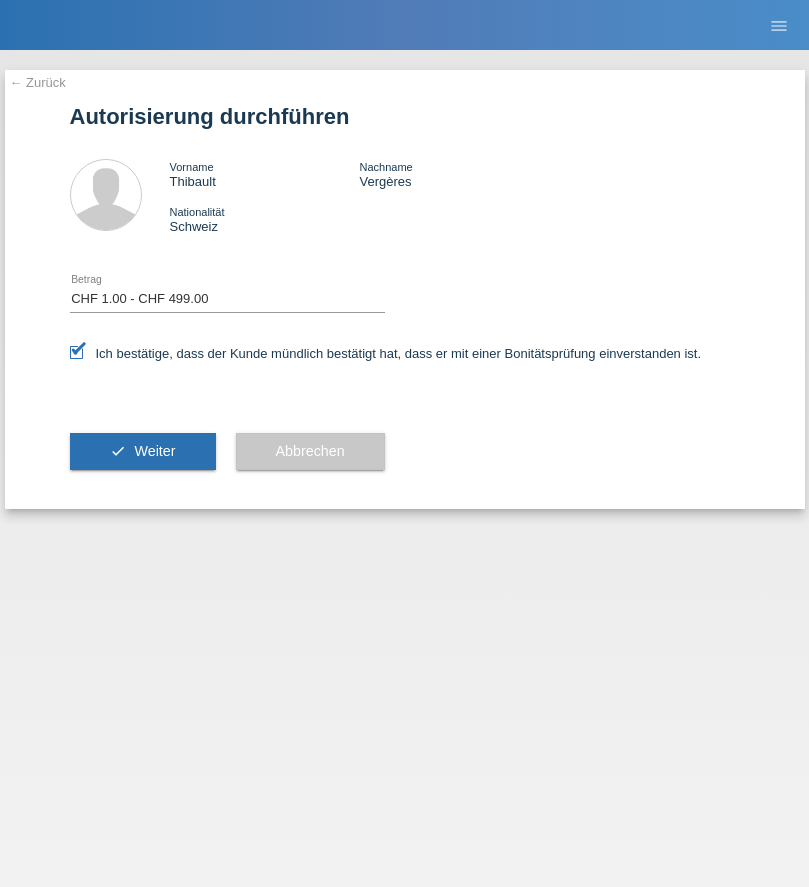 select on "1" 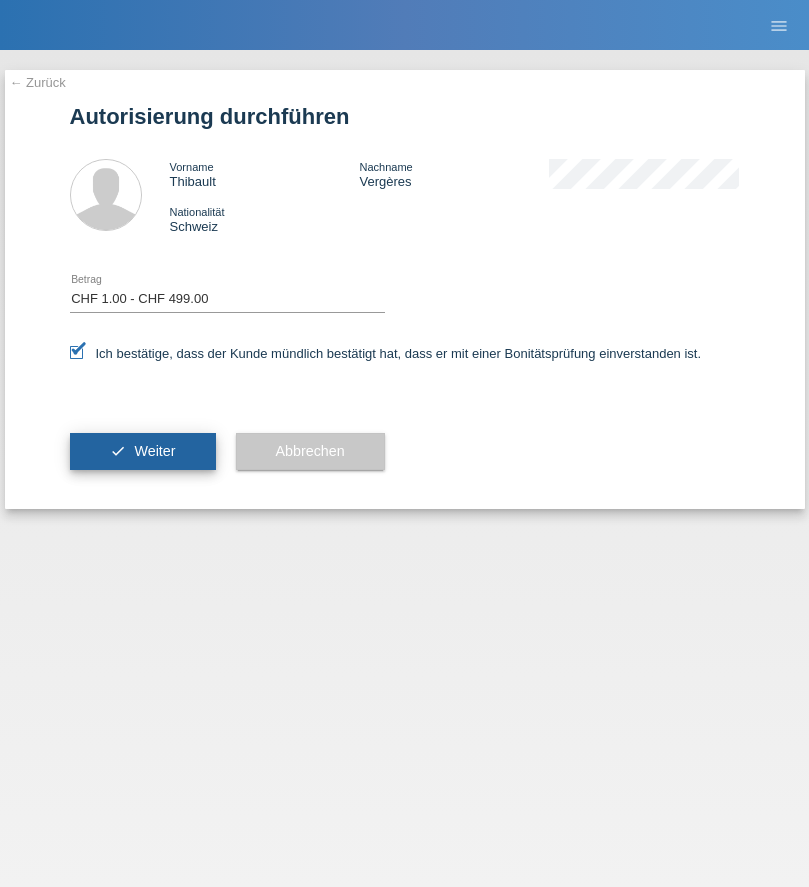 click on "Weiter" at bounding box center (154, 451) 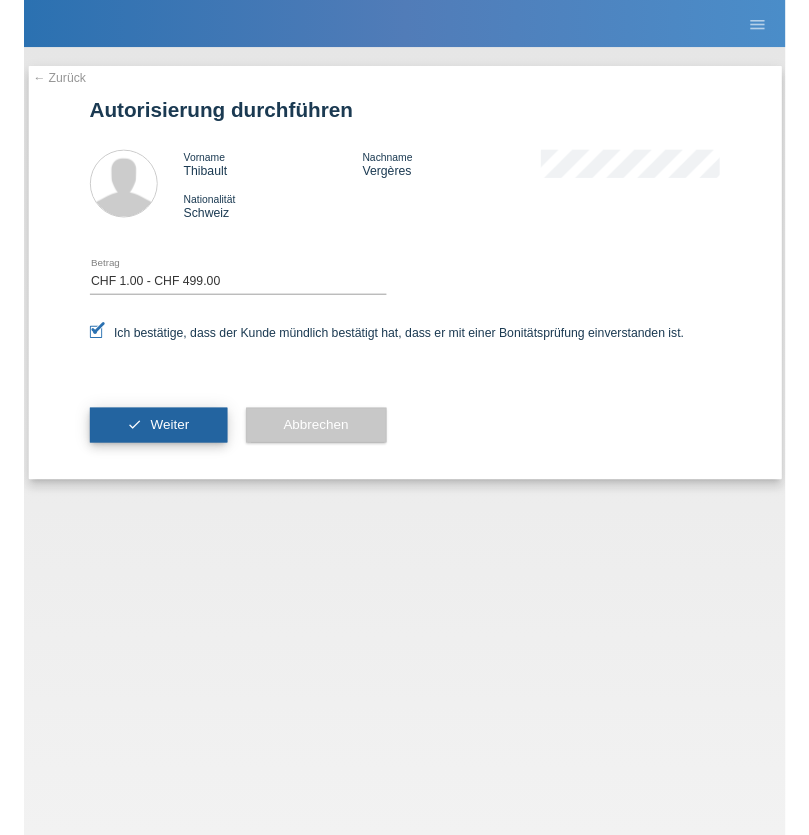 scroll, scrollTop: 0, scrollLeft: 0, axis: both 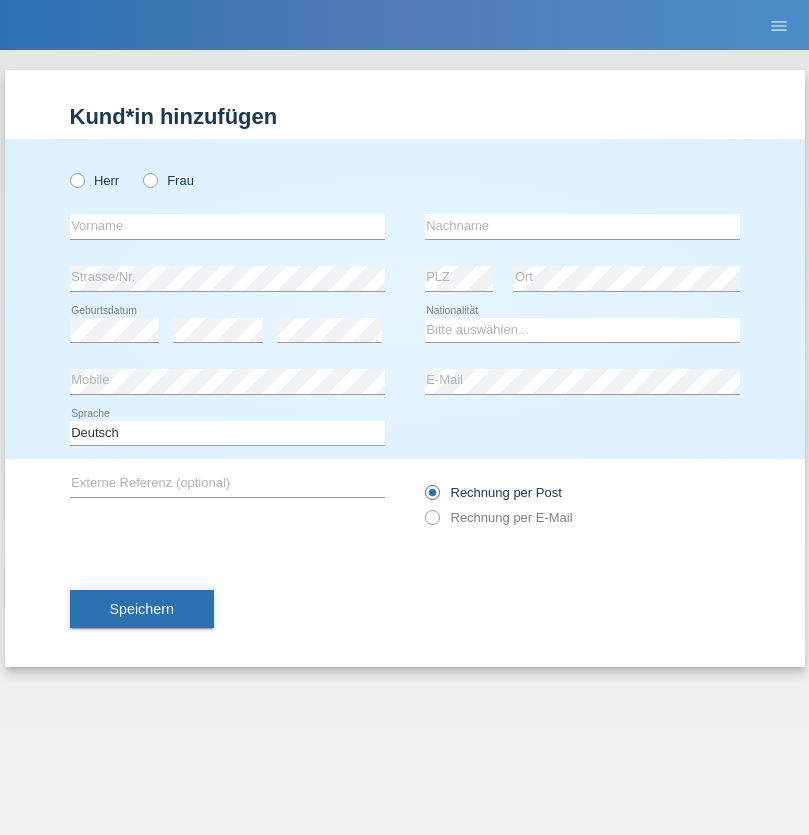 radio on "true" 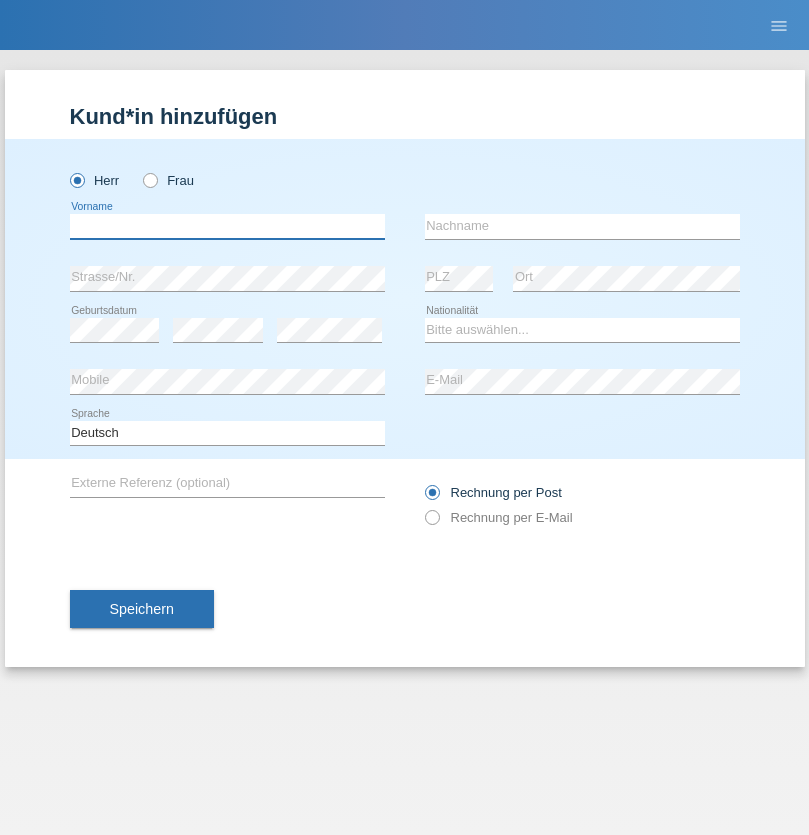 click at bounding box center (227, 226) 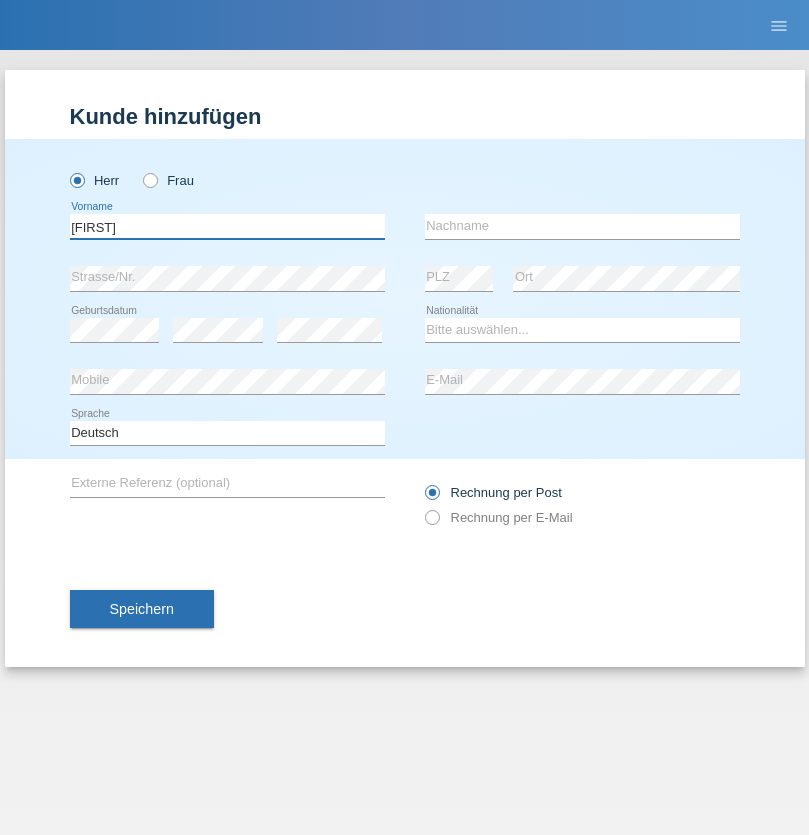 type on "Christophe" 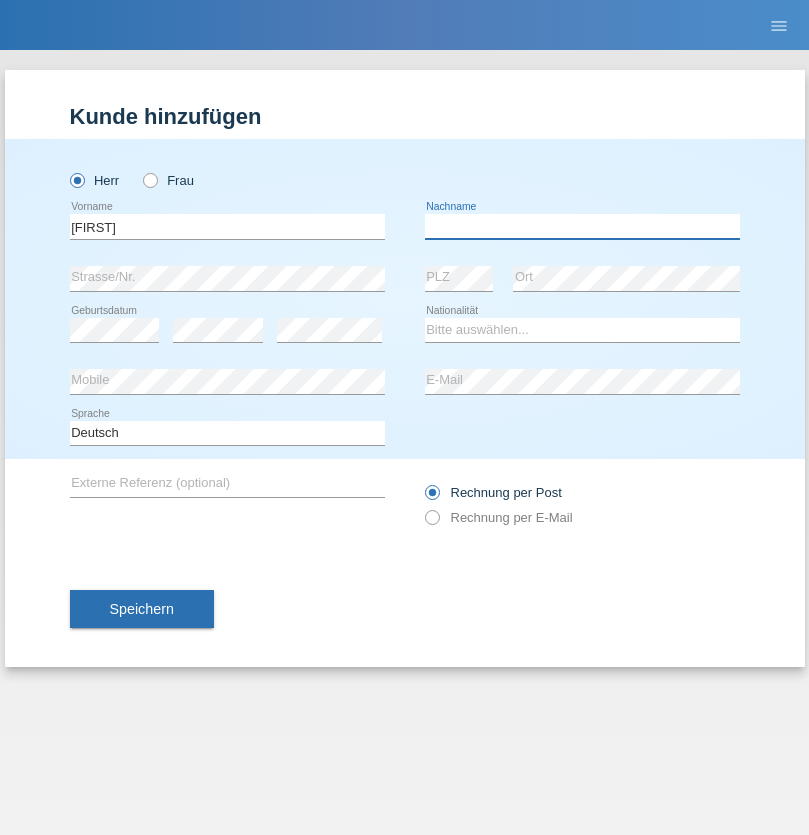 click at bounding box center [582, 226] 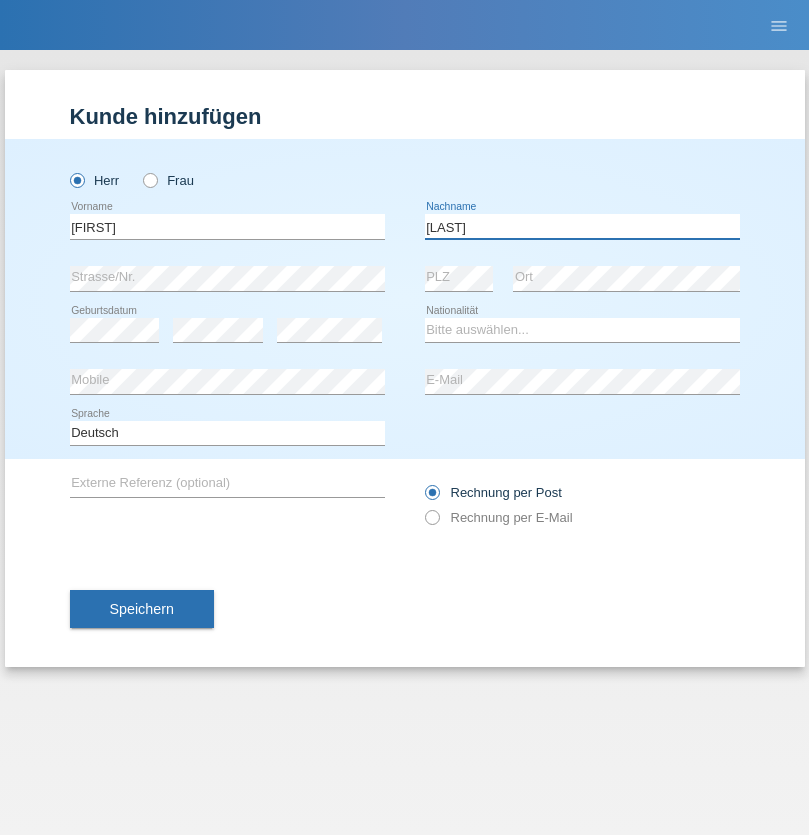 type on "Zingg" 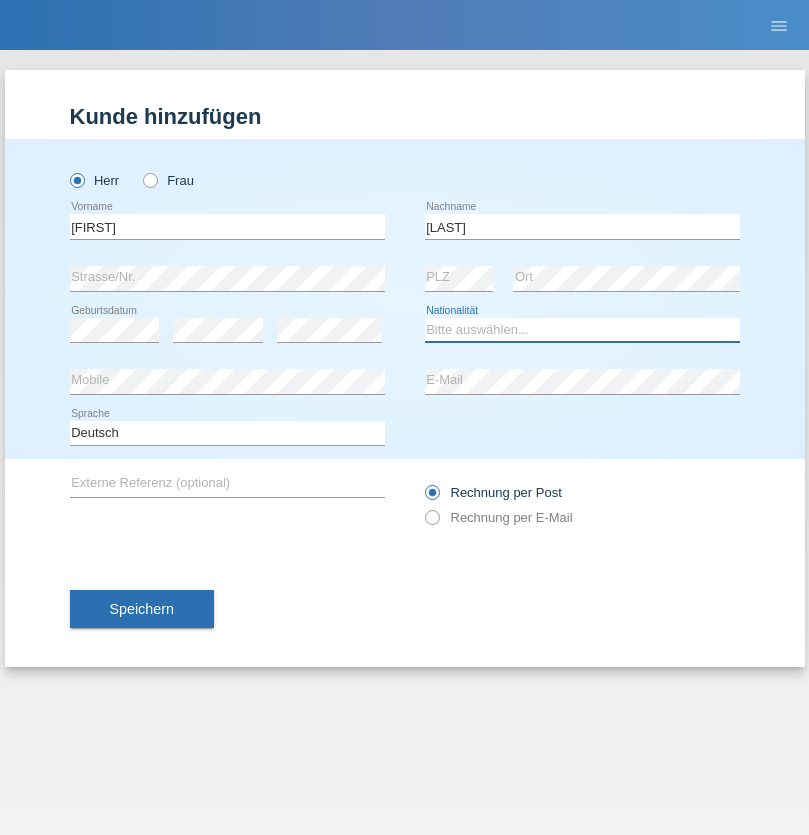 select on "CH" 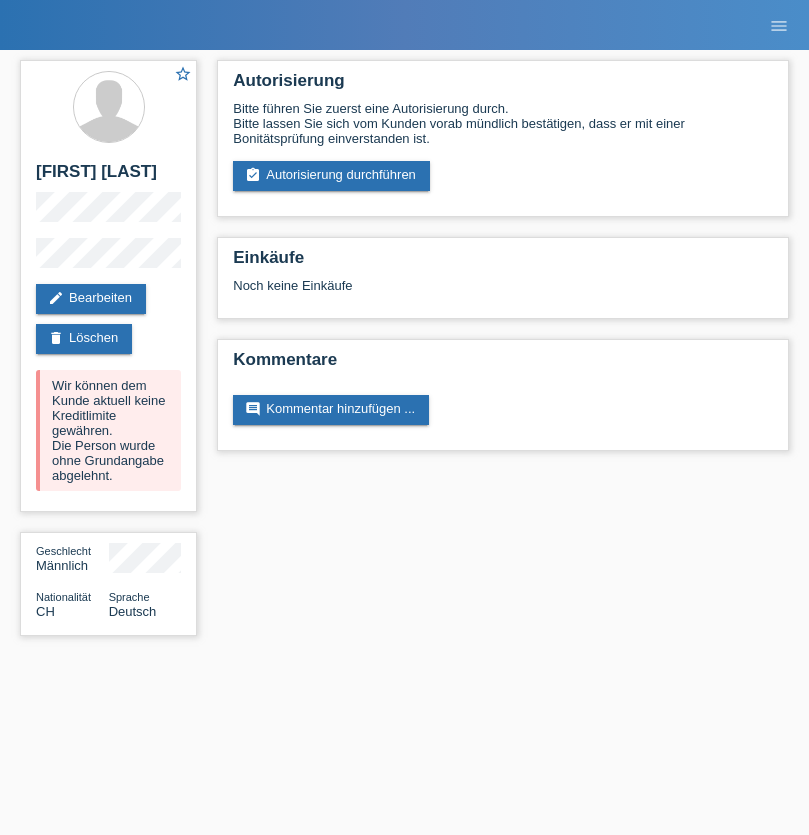 scroll, scrollTop: 0, scrollLeft: 0, axis: both 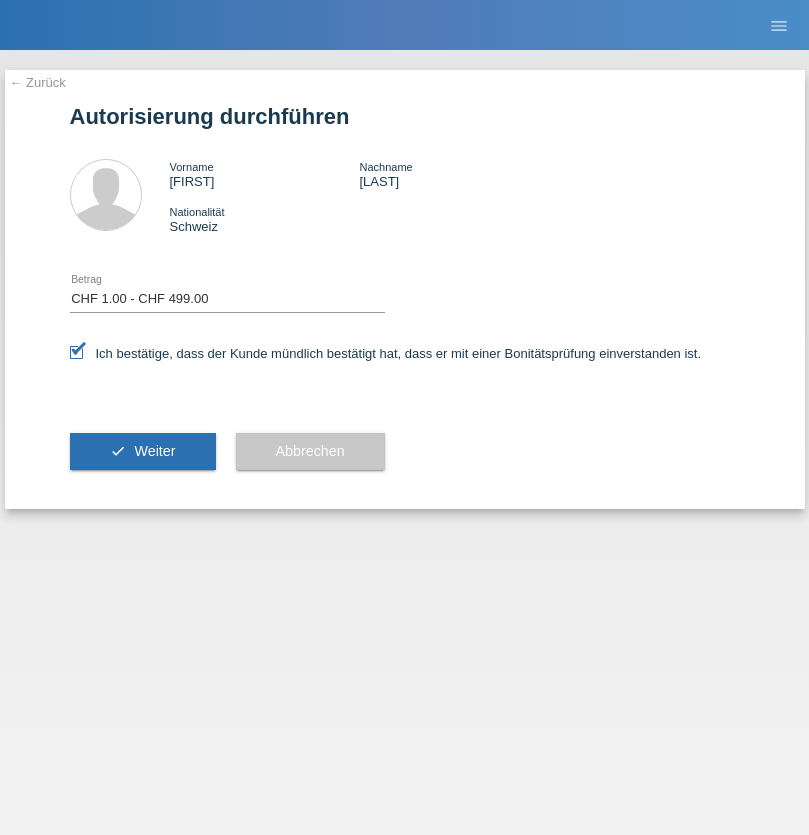 select on "1" 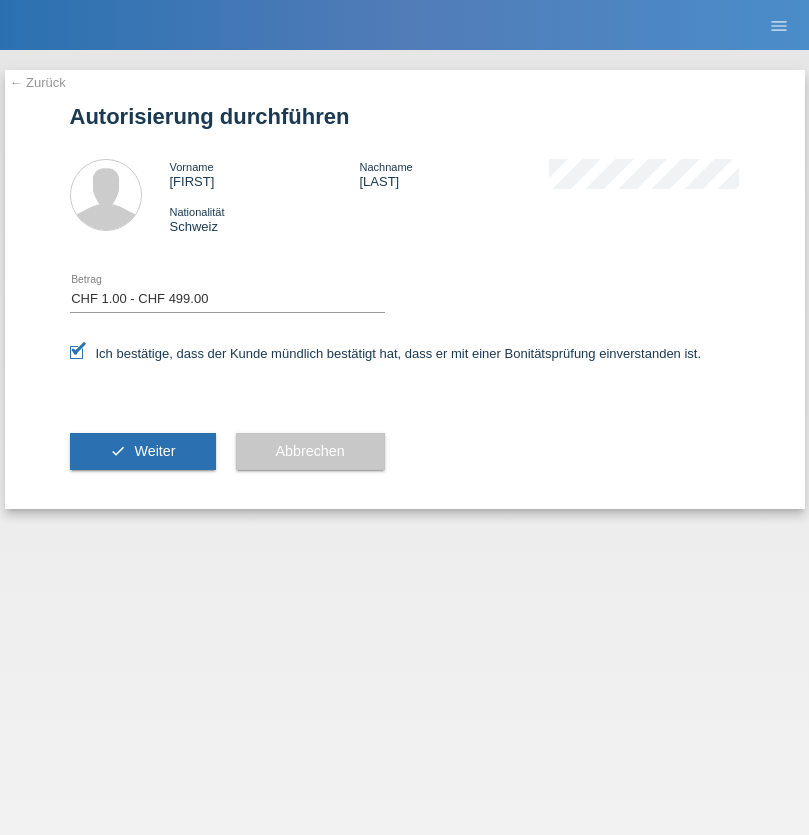 scroll, scrollTop: 0, scrollLeft: 0, axis: both 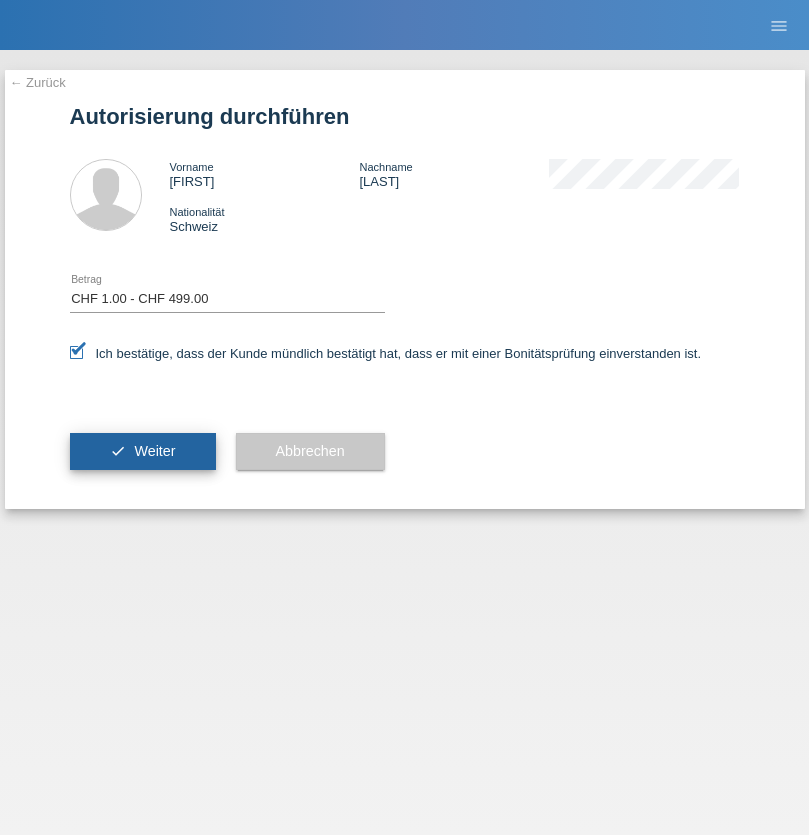 click on "Weiter" at bounding box center (154, 451) 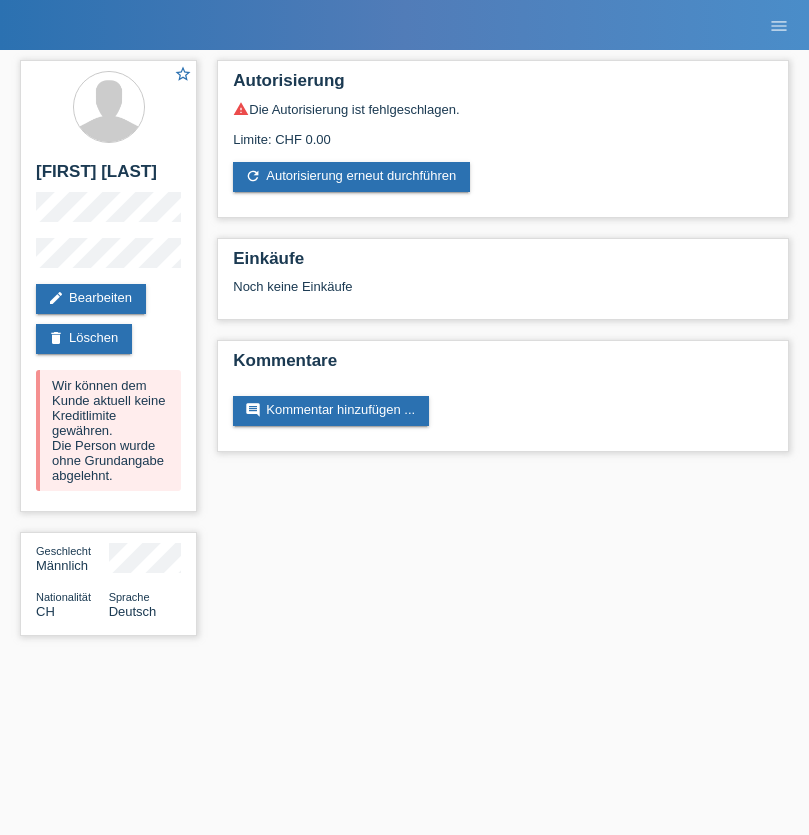 scroll, scrollTop: 0, scrollLeft: 0, axis: both 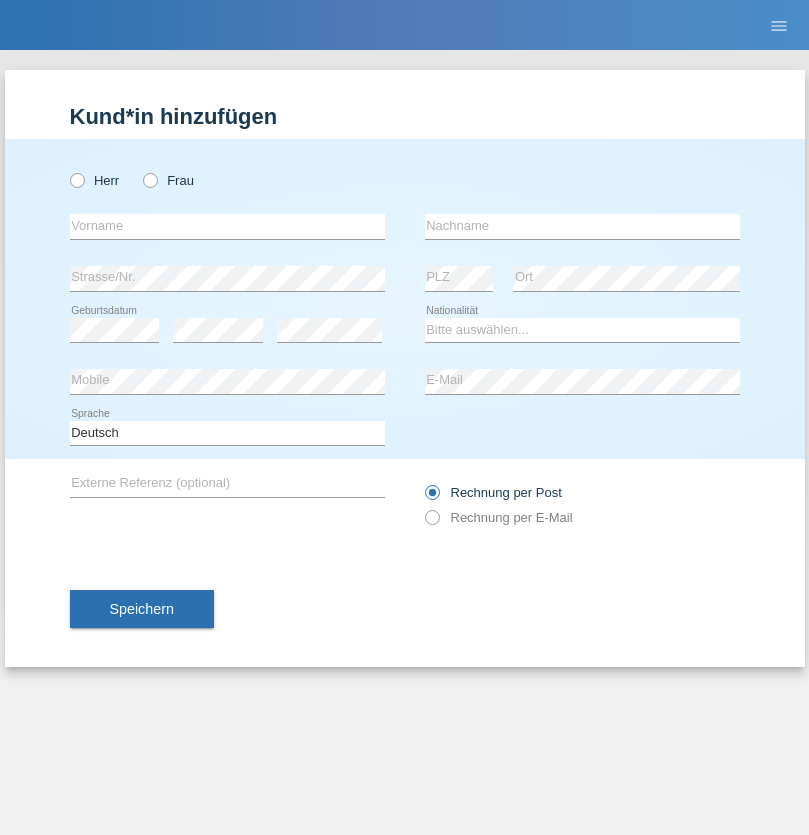radio on "true" 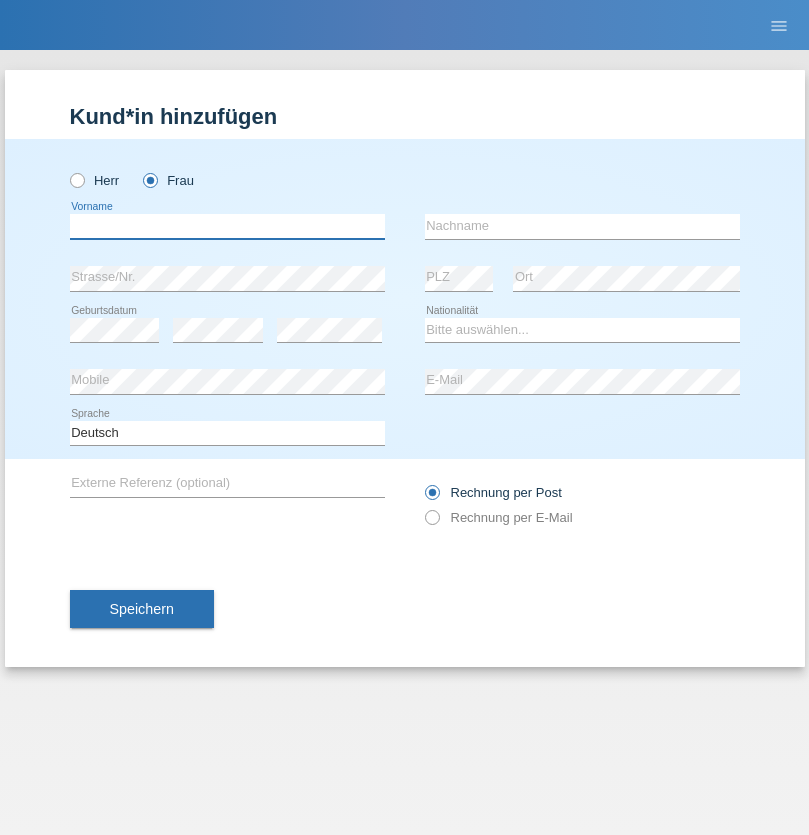 click at bounding box center [227, 226] 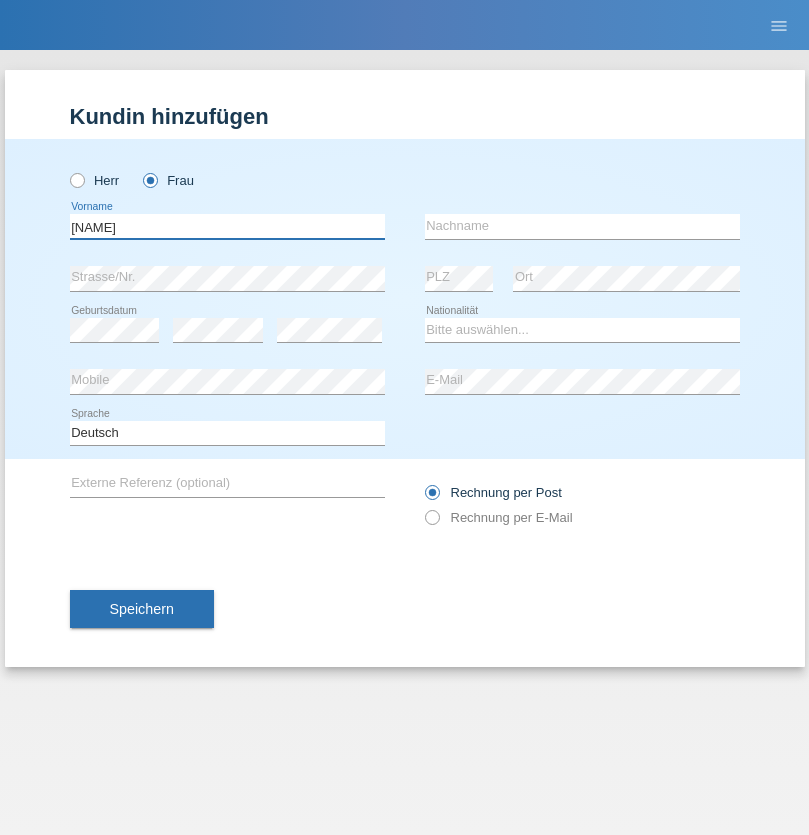 type on "[NAME]" 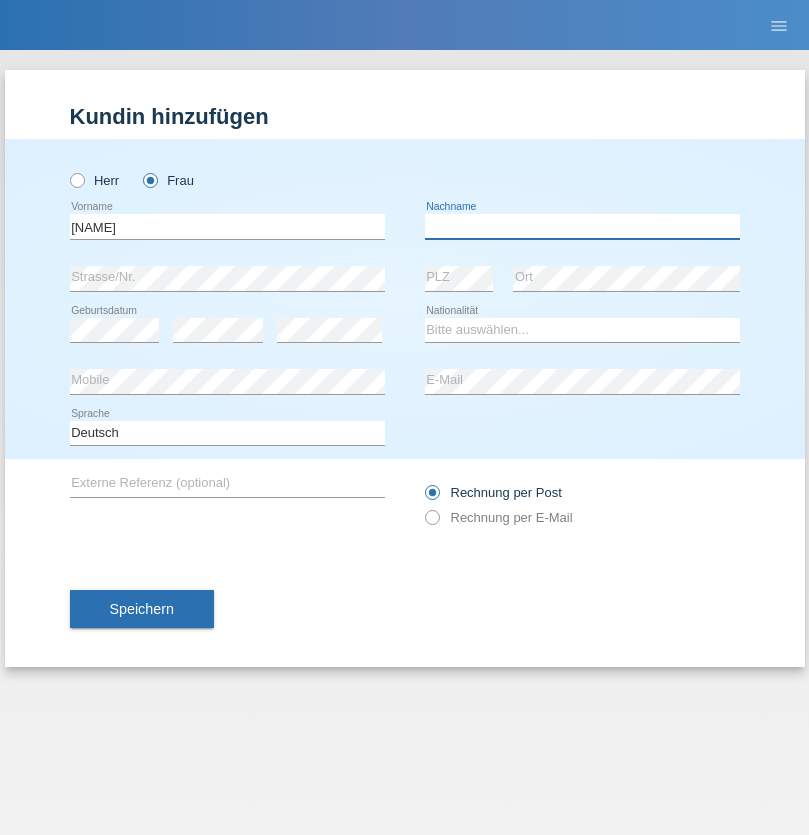 click at bounding box center [582, 226] 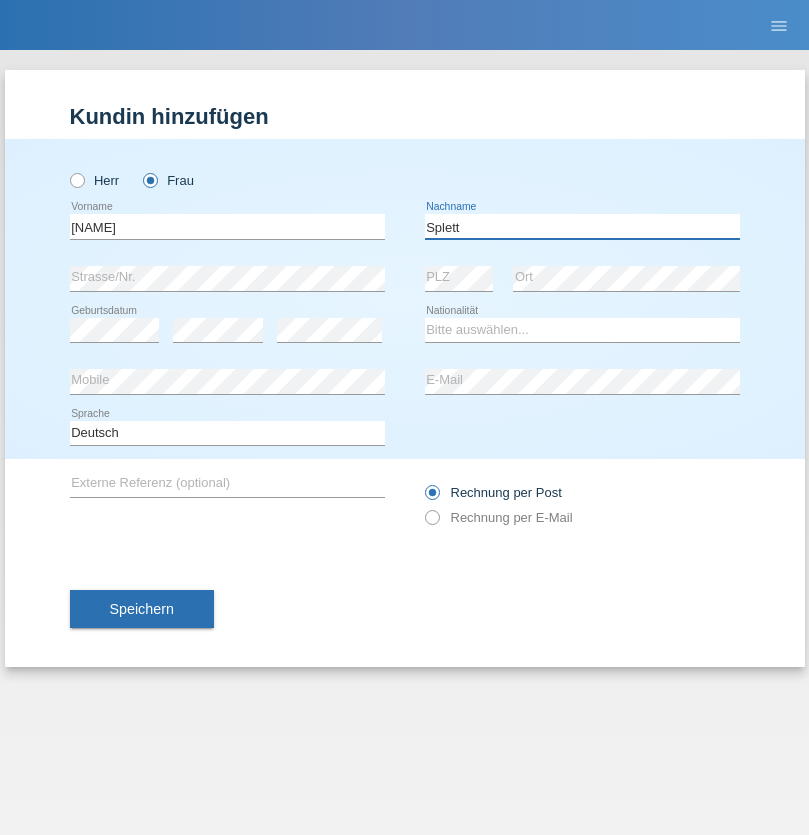 type on "Splett" 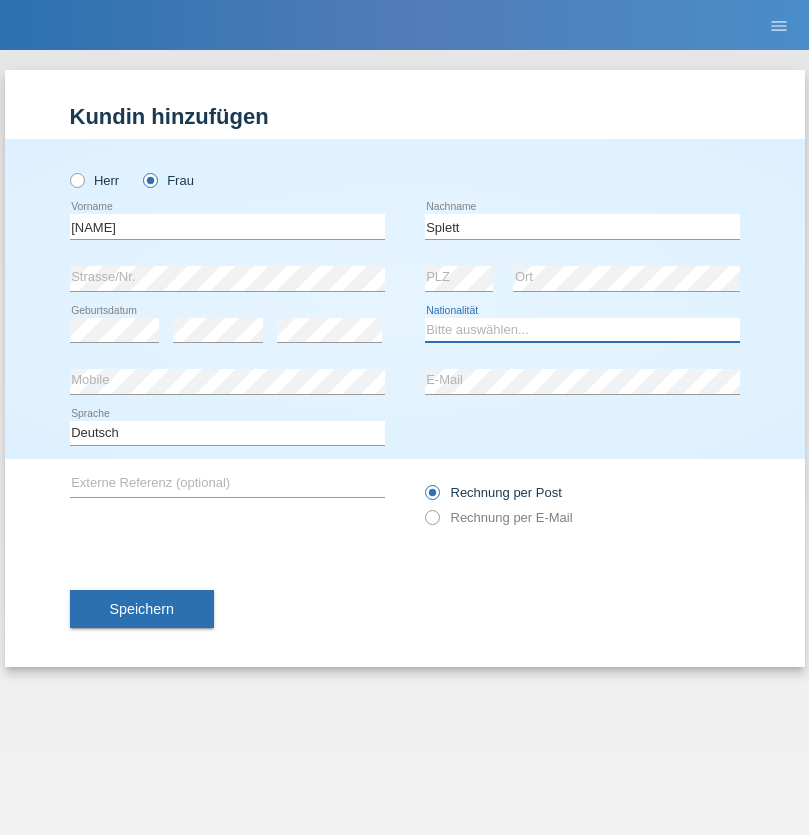 select on "DE" 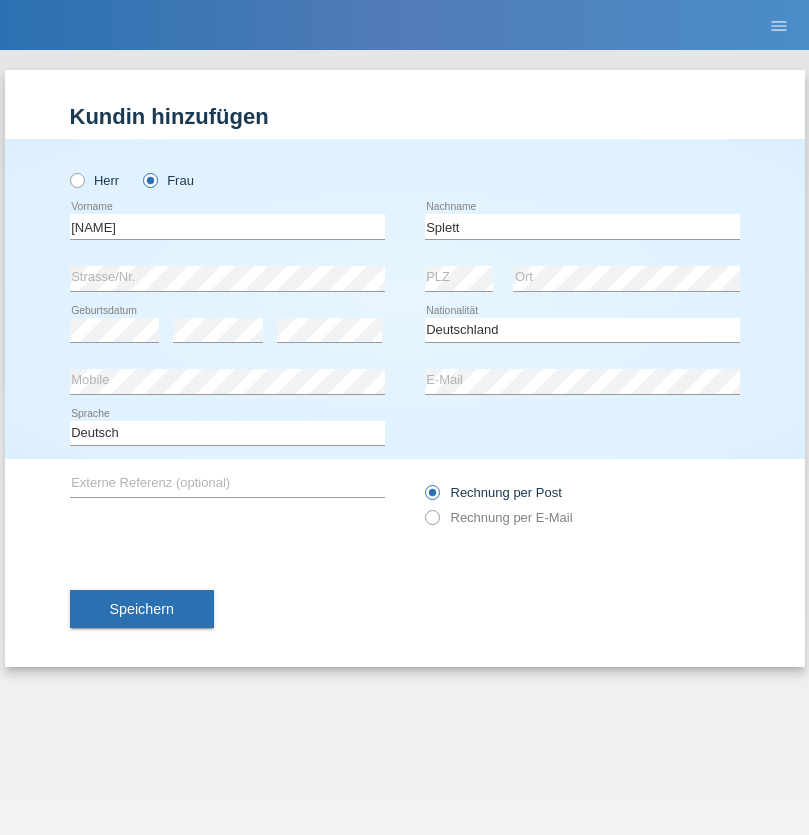 select on "C" 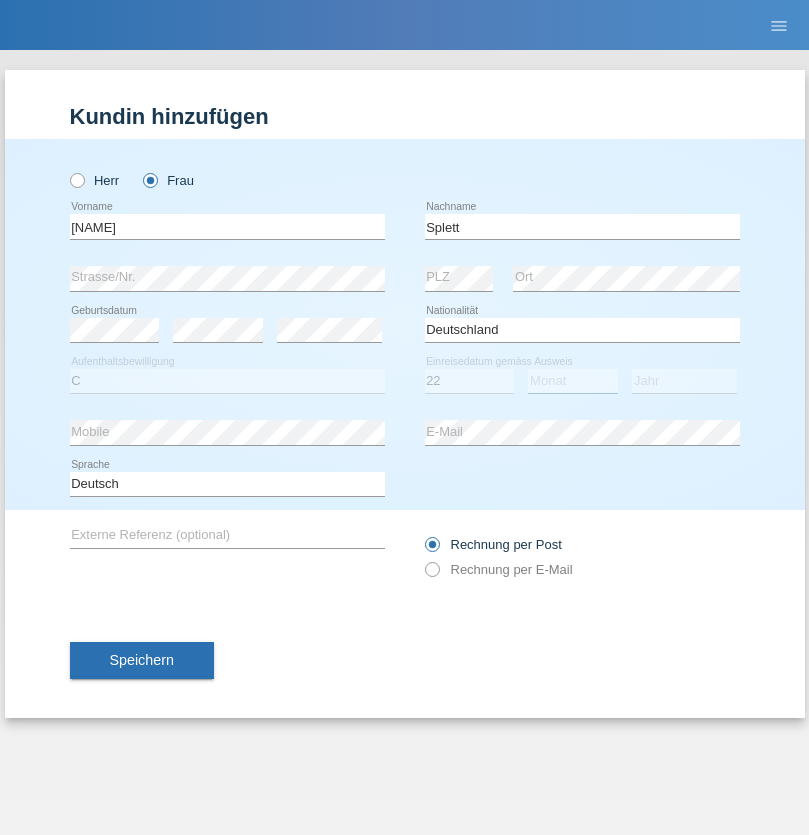 select on "05" 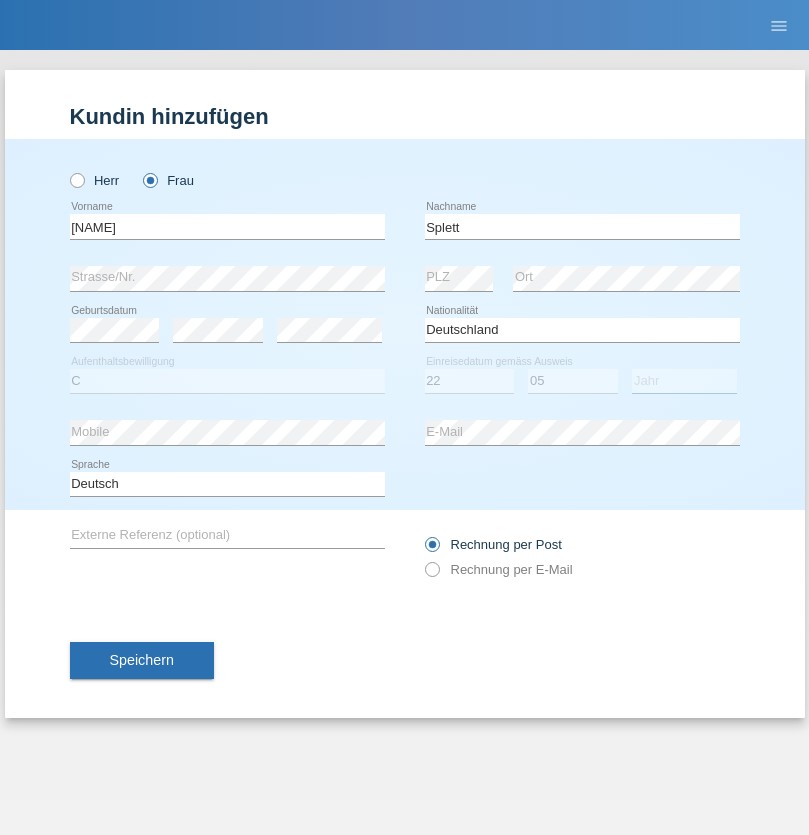select on "2021" 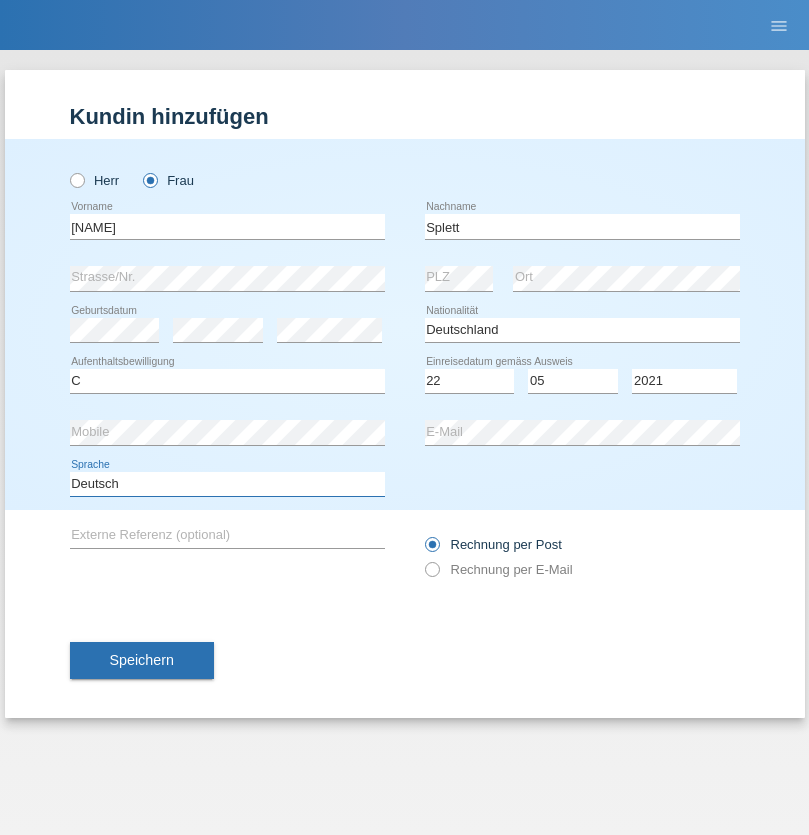 select on "en" 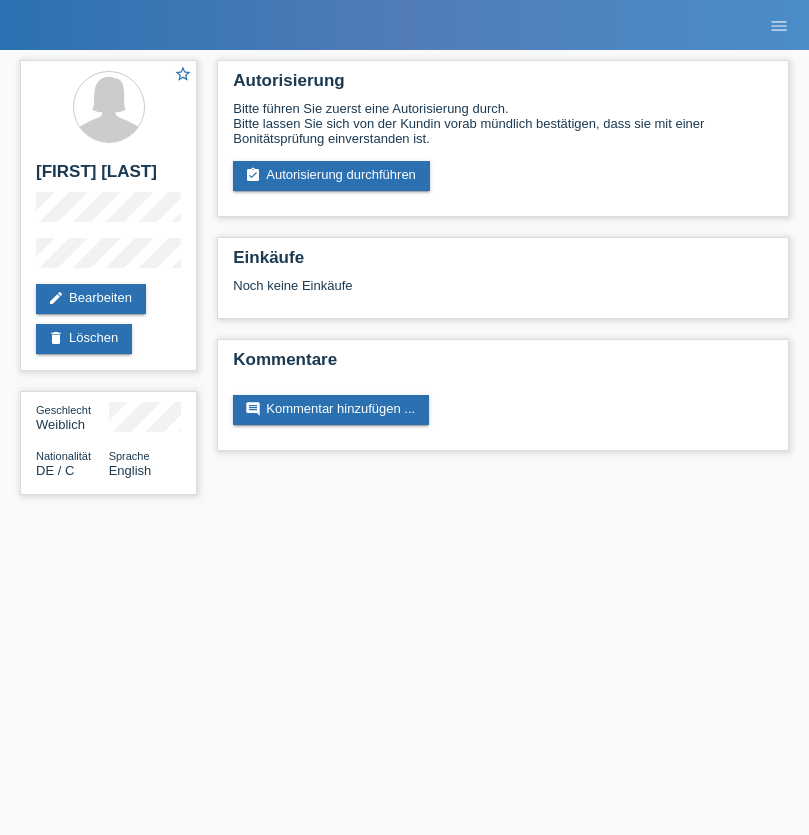 scroll, scrollTop: 0, scrollLeft: 0, axis: both 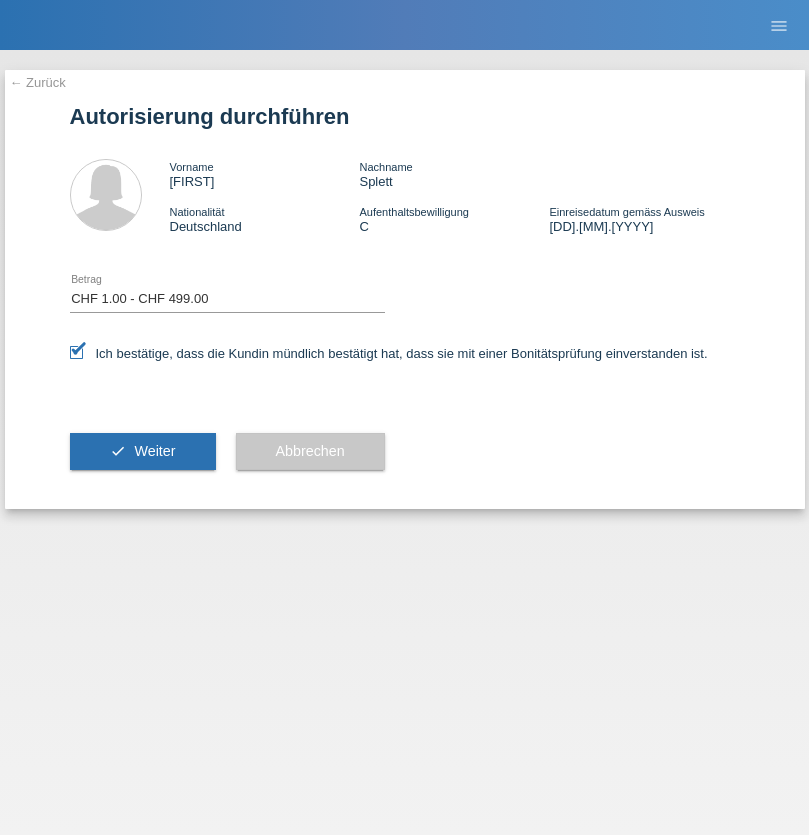 select on "1" 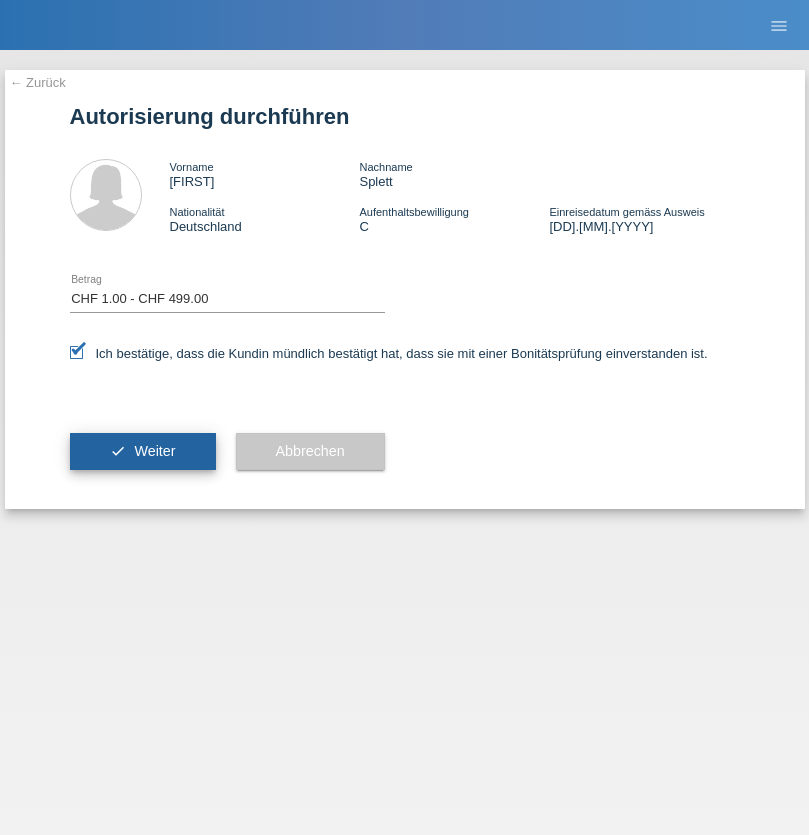click on "Weiter" at bounding box center [154, 451] 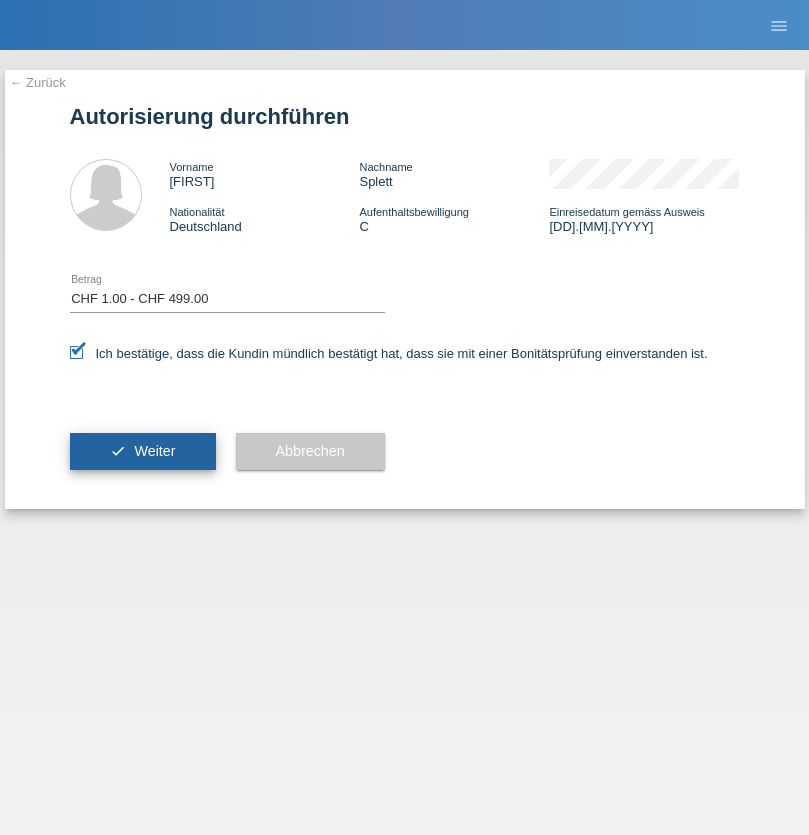 scroll, scrollTop: 0, scrollLeft: 0, axis: both 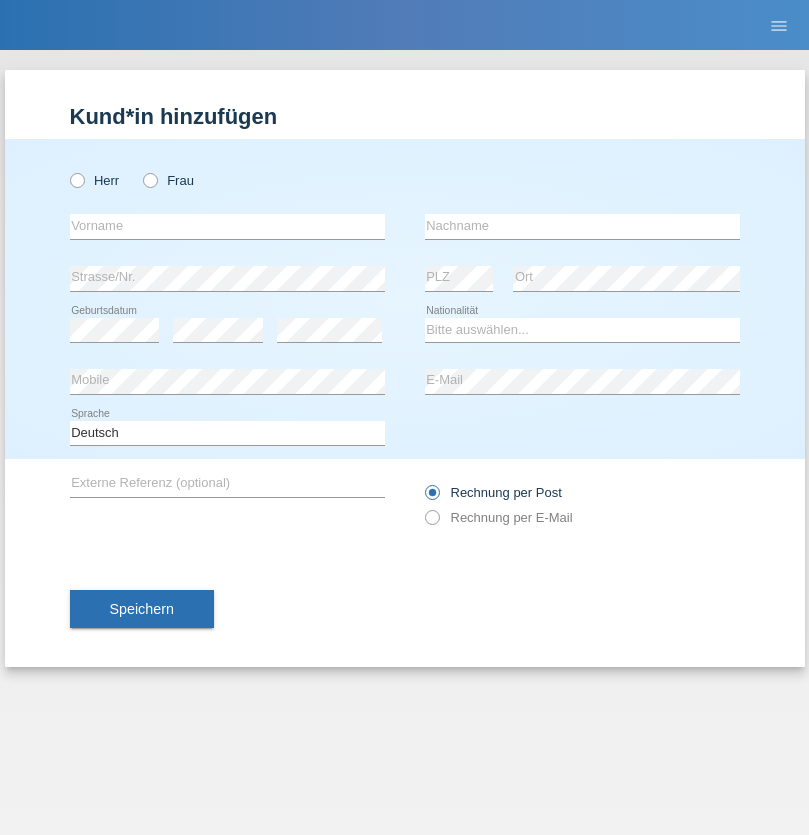 radio on "true" 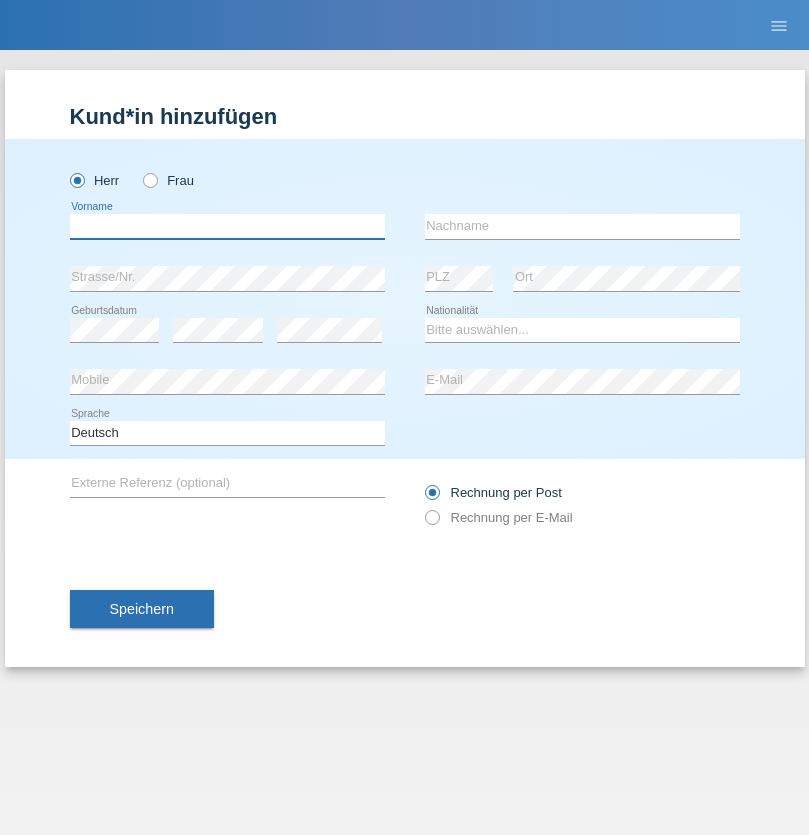 click at bounding box center (227, 226) 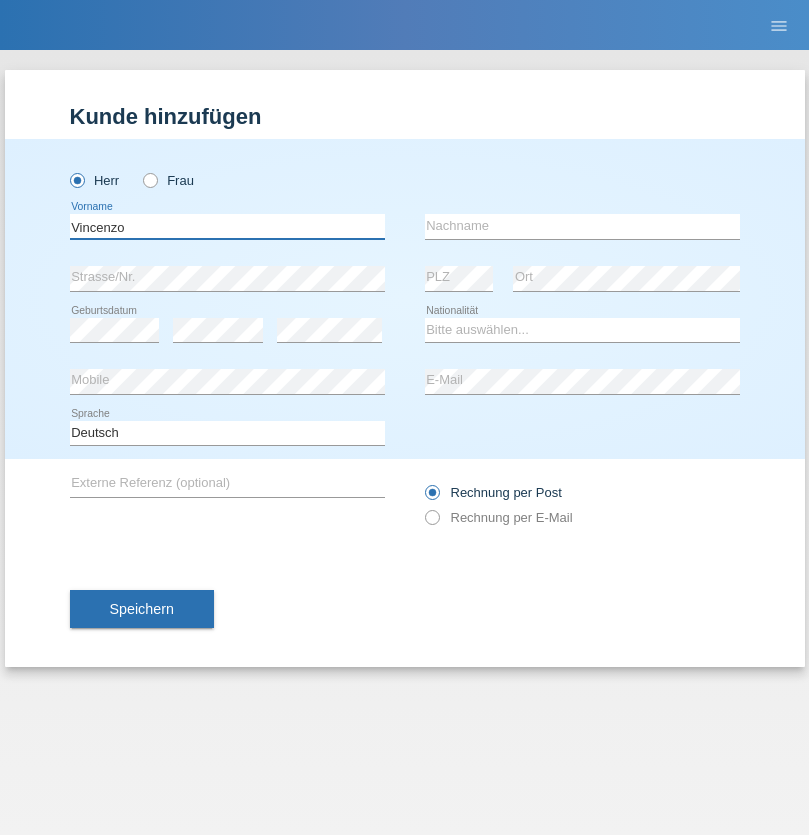 type on "Vincenzo" 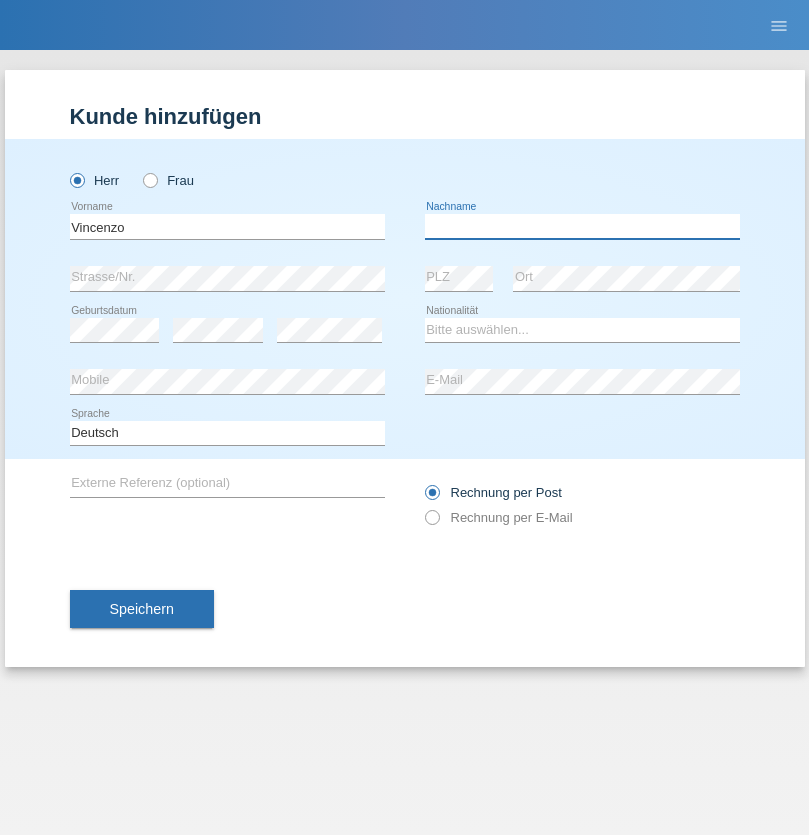 click at bounding box center (582, 226) 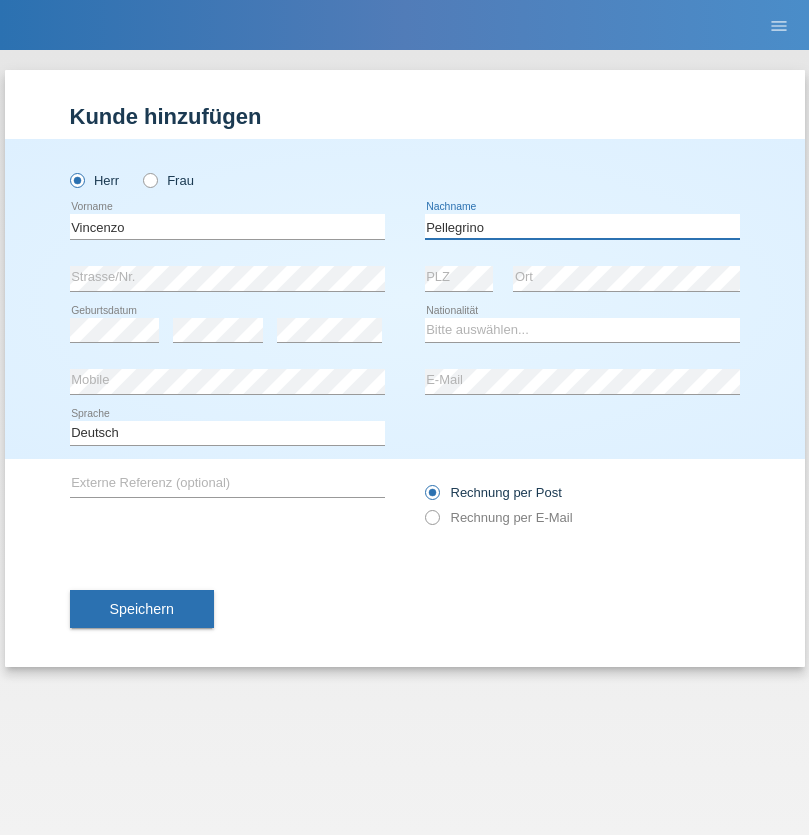 type on "Pellegrino" 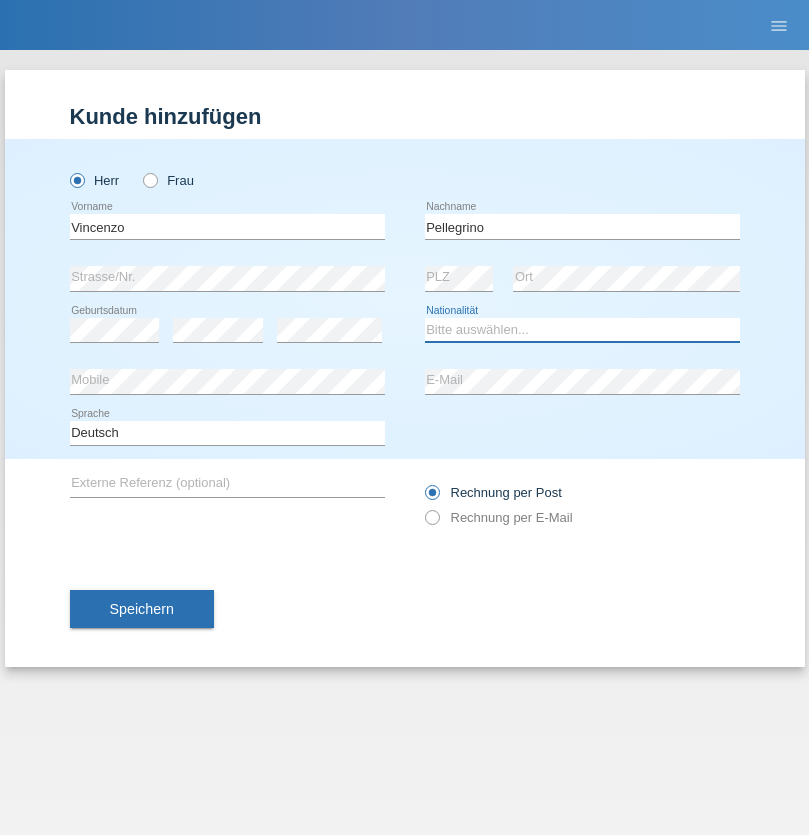 select on "IT" 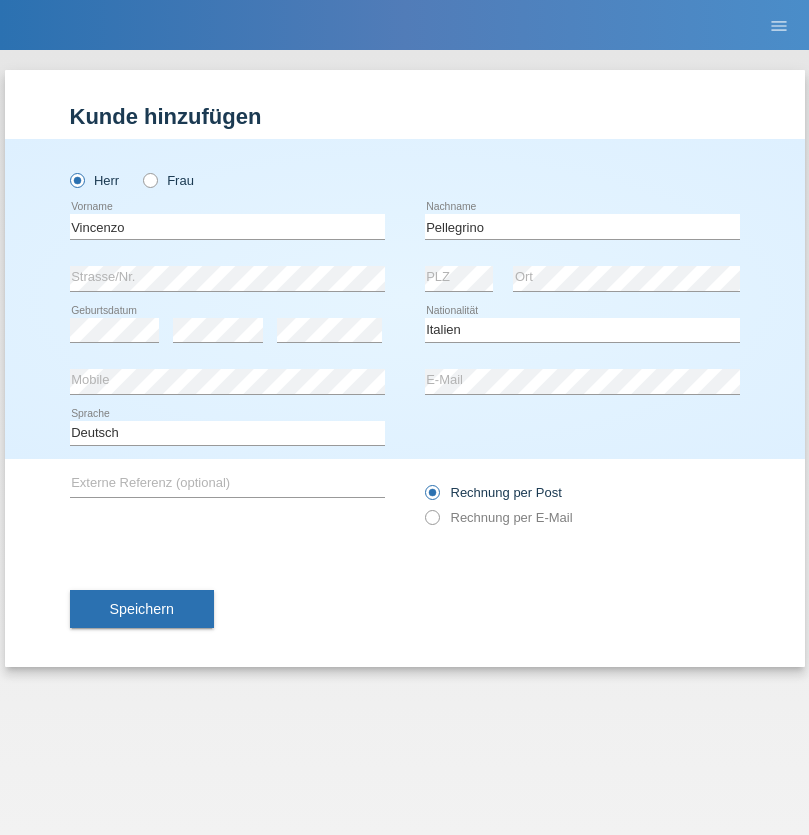 select on "C" 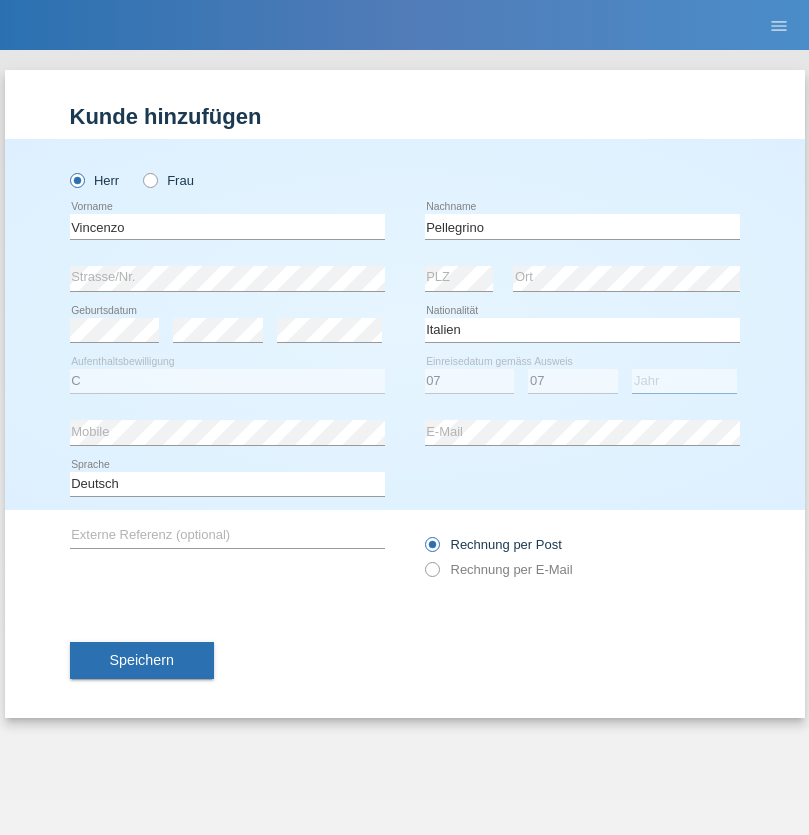 select on "2021" 